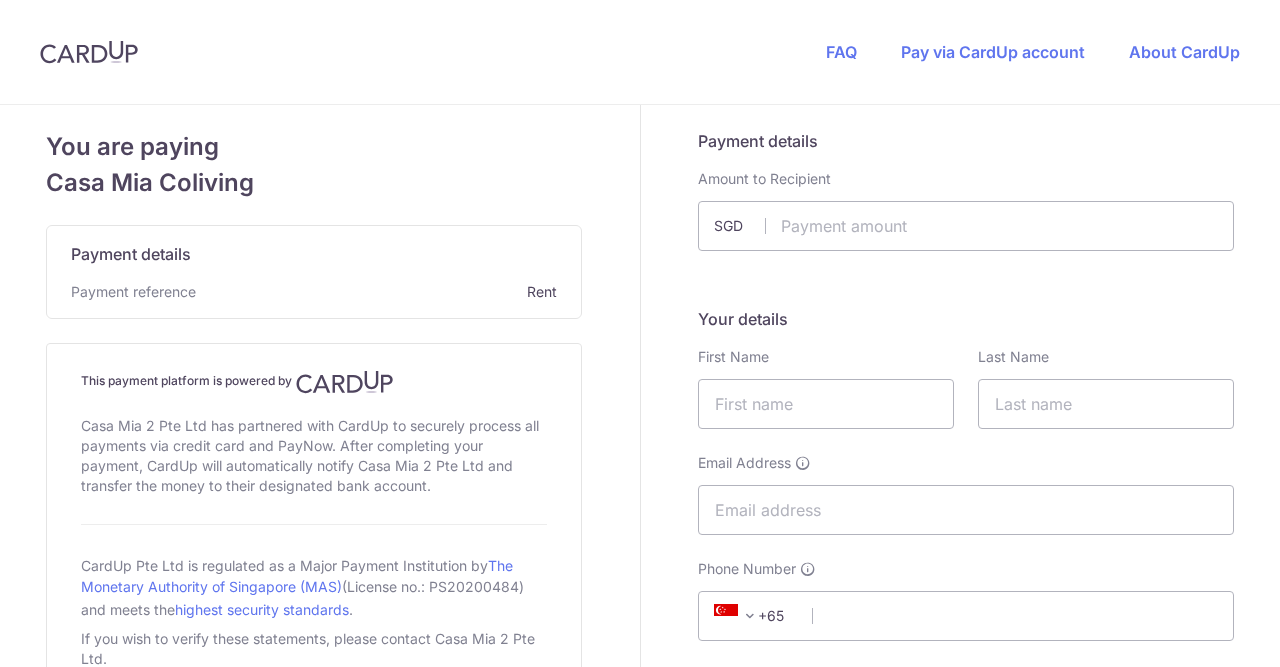 scroll, scrollTop: 0, scrollLeft: 0, axis: both 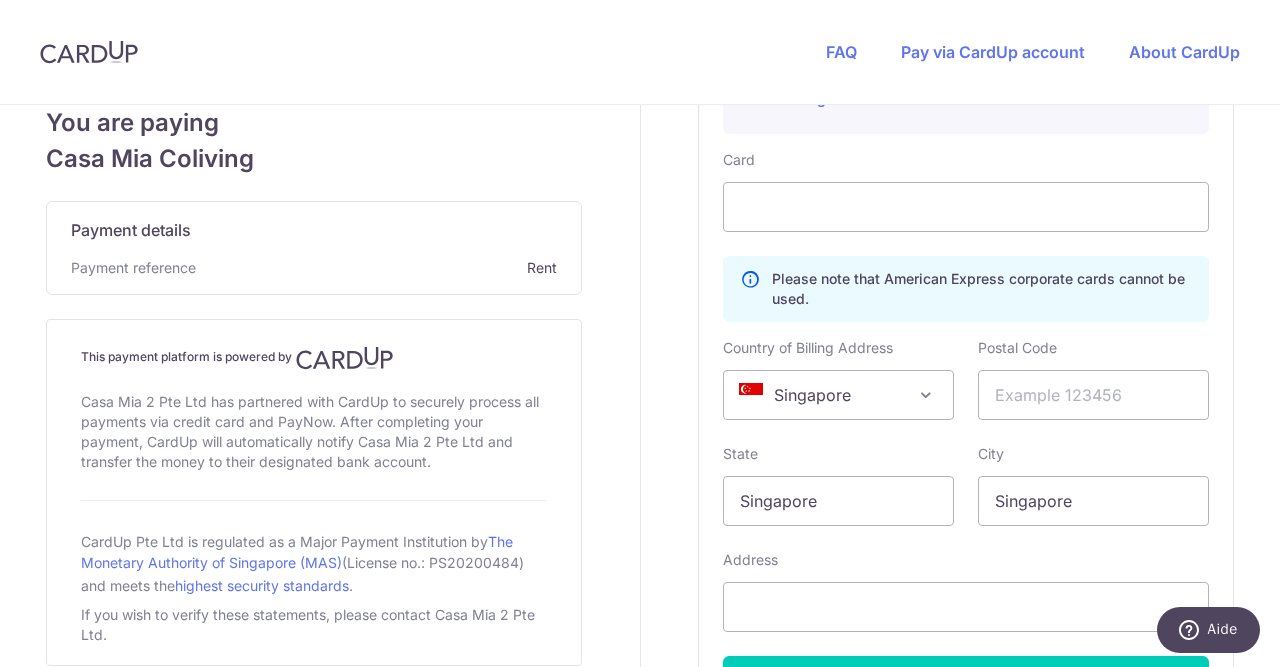 click on "Singapore" at bounding box center [838, 395] 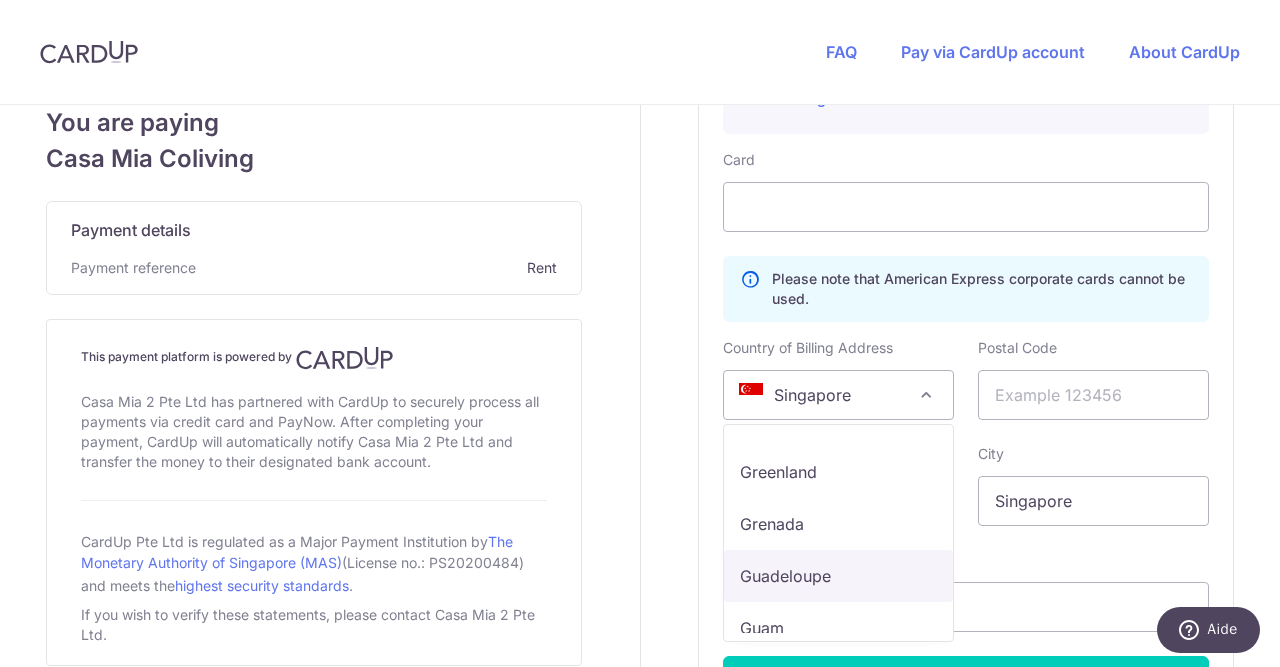 scroll, scrollTop: 4486, scrollLeft: 0, axis: vertical 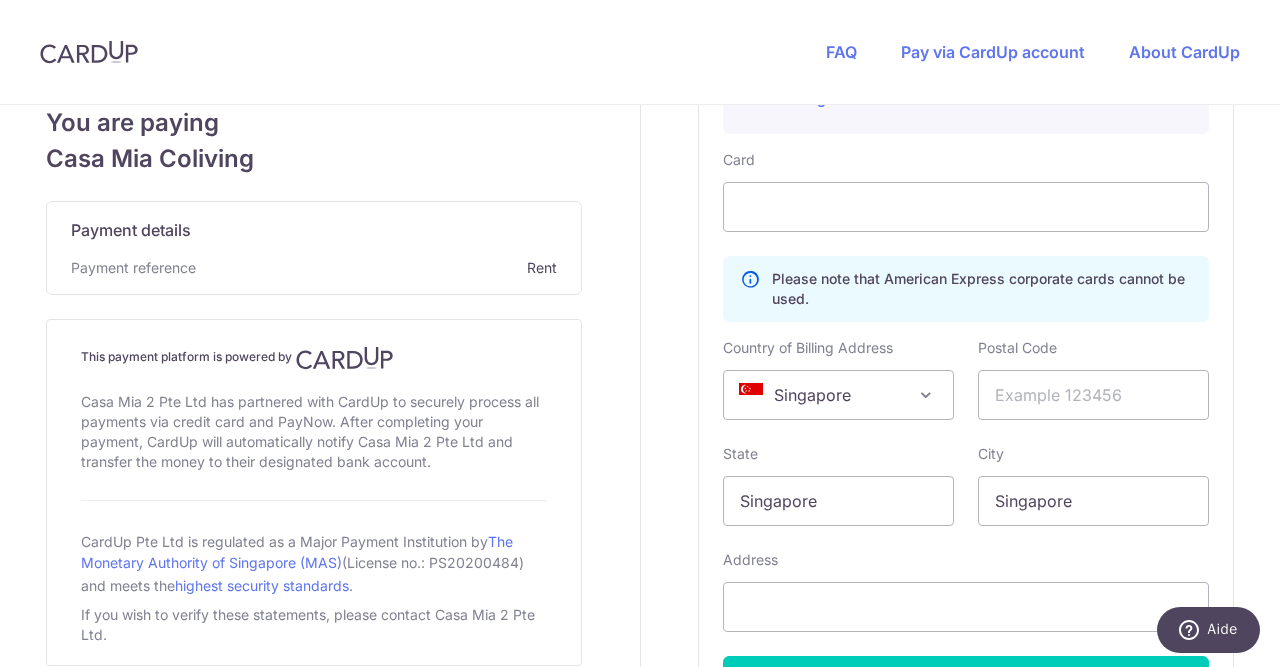 click on "Payment details
Amount to Recipient
SGD
Your details
First Name
[NAME]
Last Name
[NAME]
Email Address
[EMAIL]
Phone Number
[PHONE]
+376
+971
+93
+1268
+1264
+355
+374
+244
+0
+54
+1684
+43
+61
+297
+358
+994
+387
+1246
+880
+32
+226
+359
+973
+257
+229
+590" at bounding box center [967, 14] 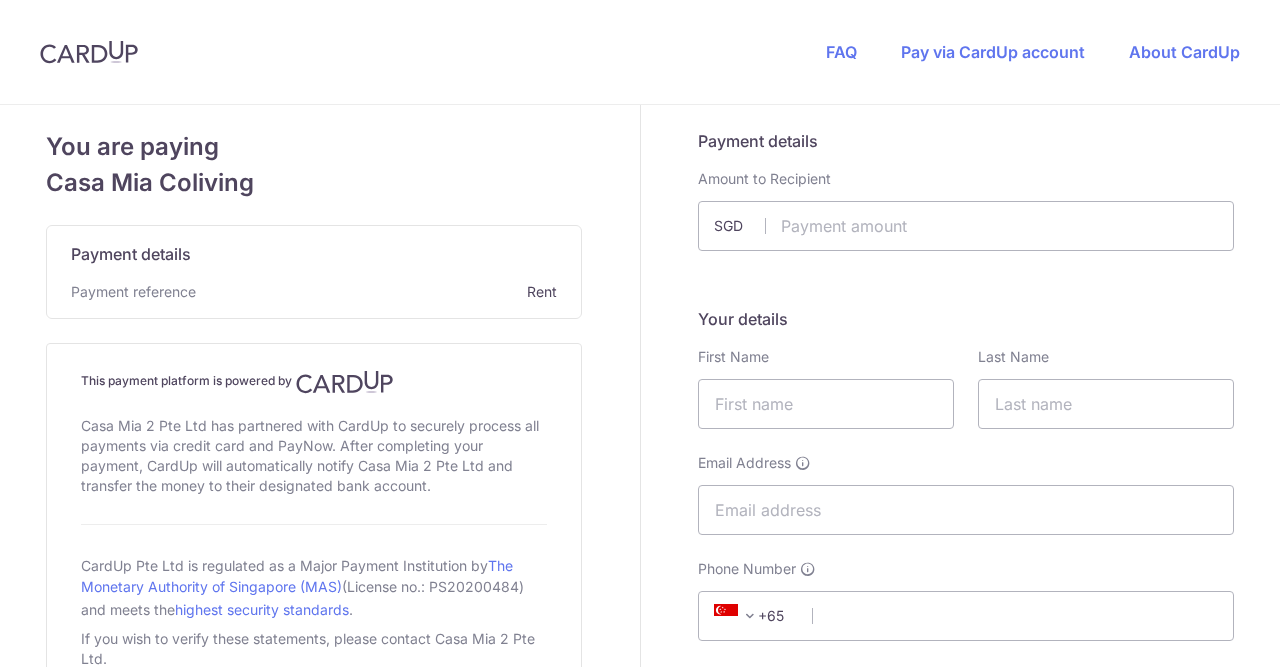 scroll, scrollTop: 0, scrollLeft: 0, axis: both 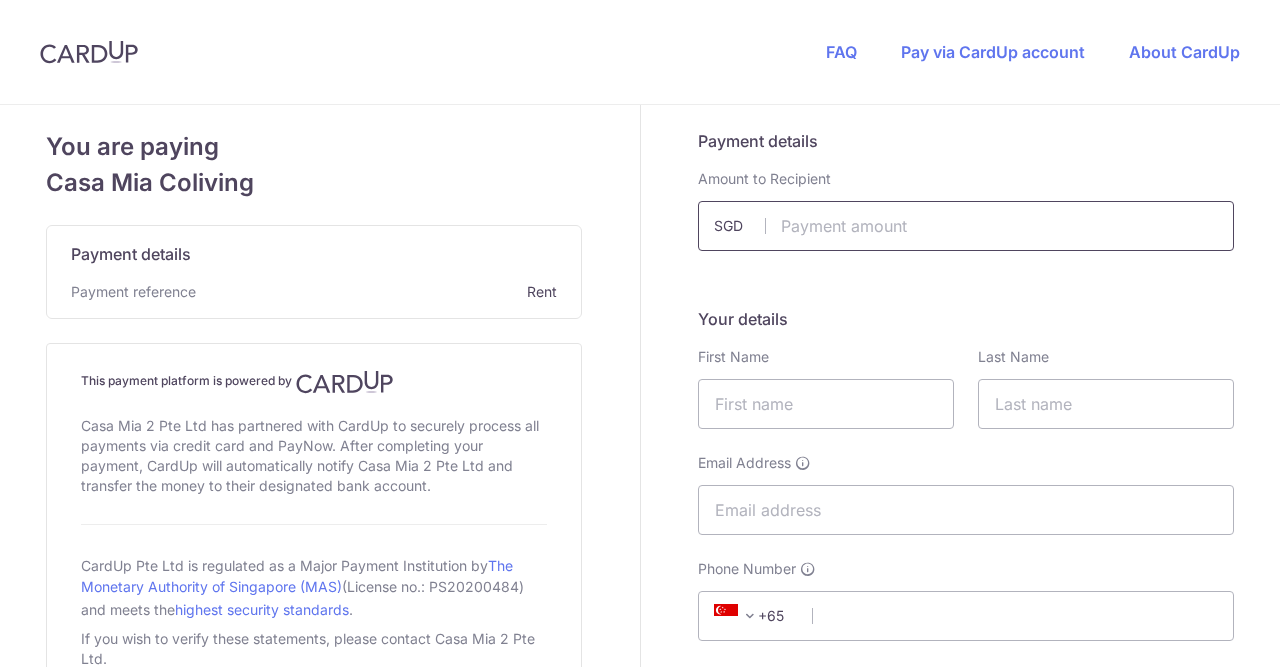 click at bounding box center [966, 226] 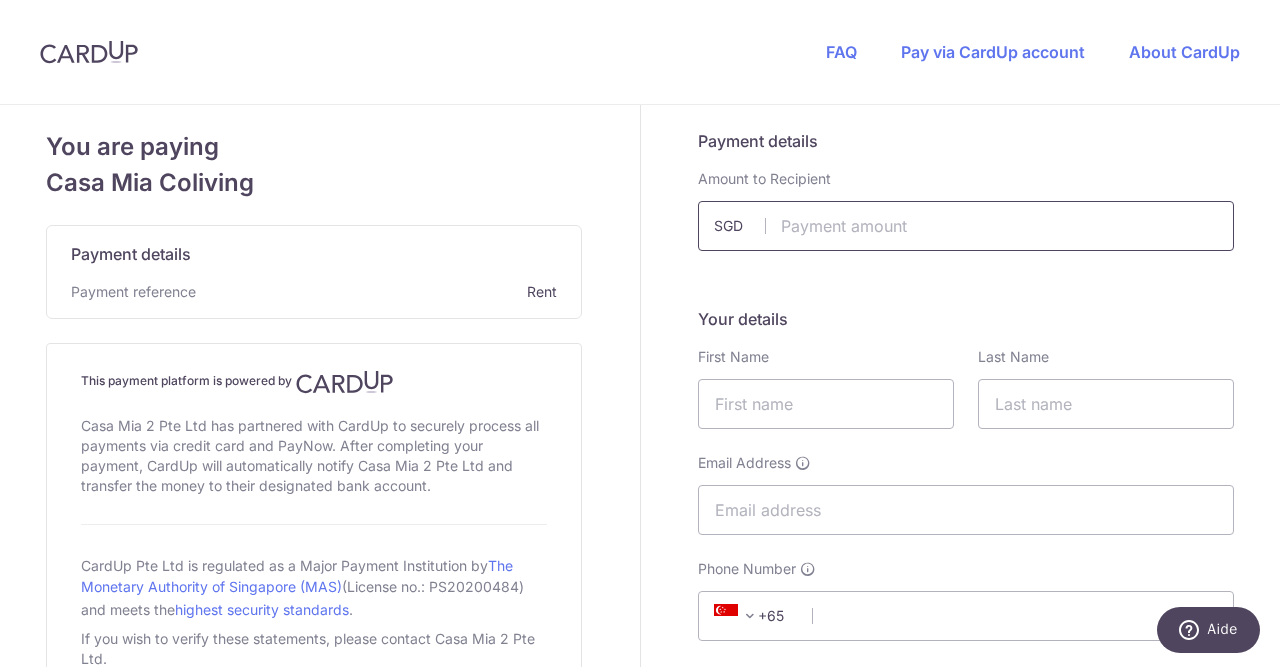 paste on "[PRICE]" 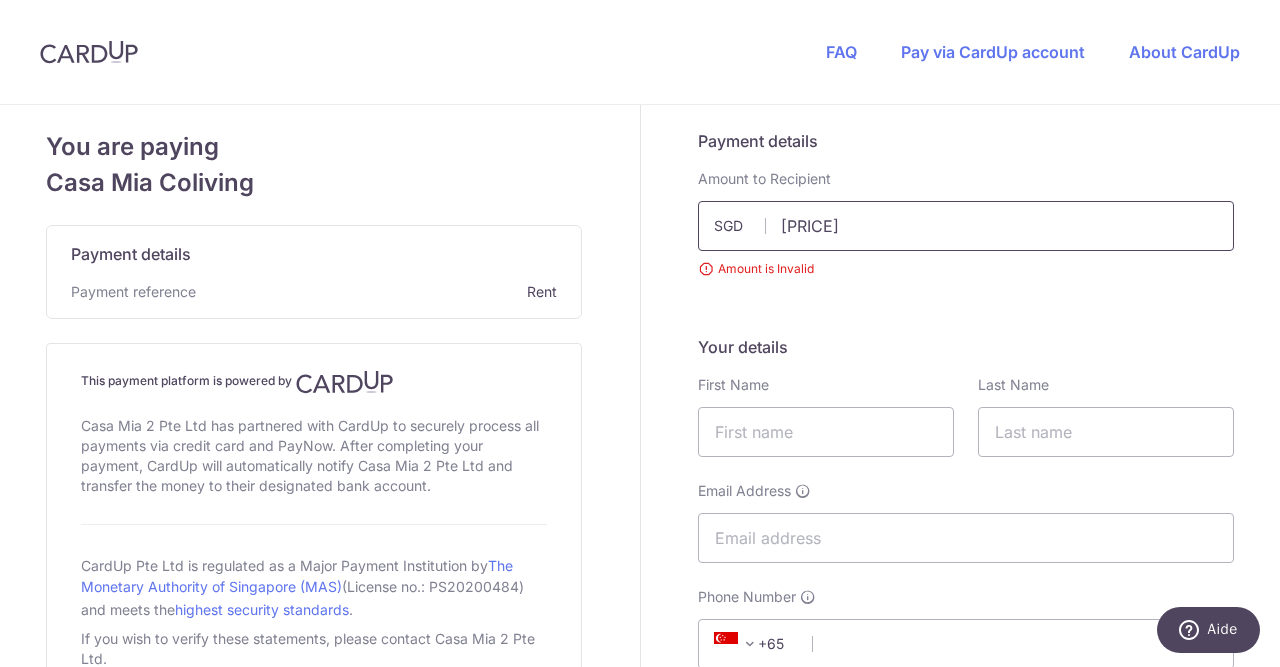 click on "[PRICE]" at bounding box center [966, 226] 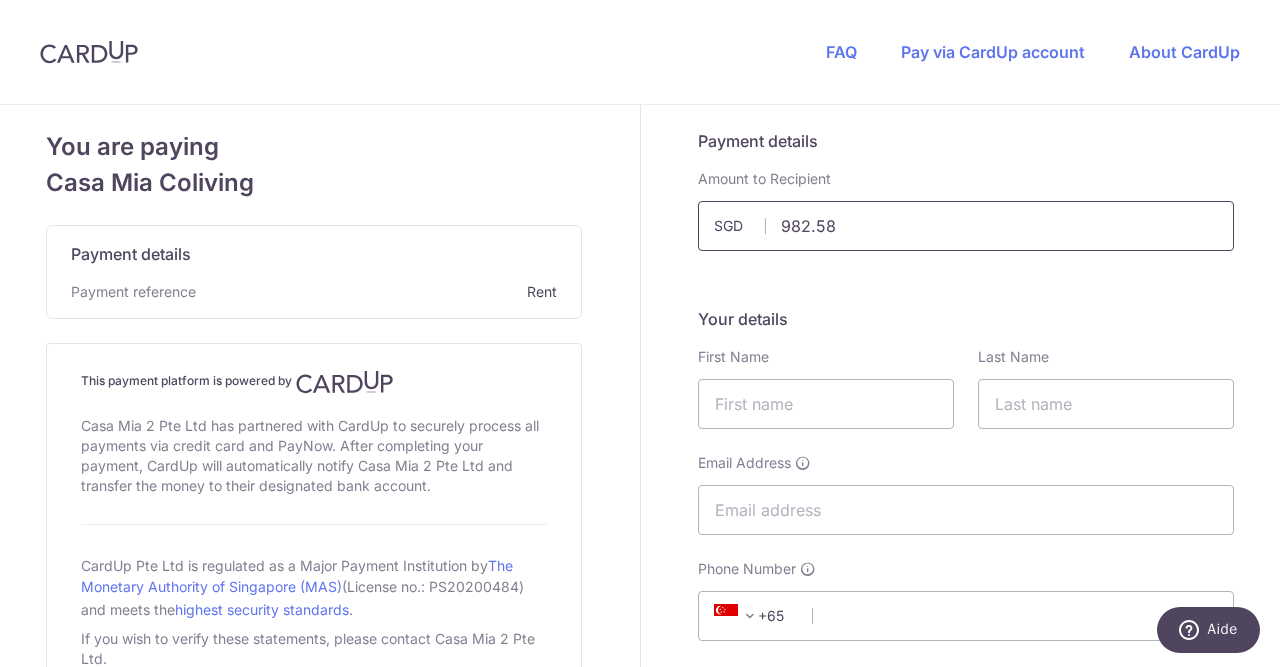 type on "[PRICE]" 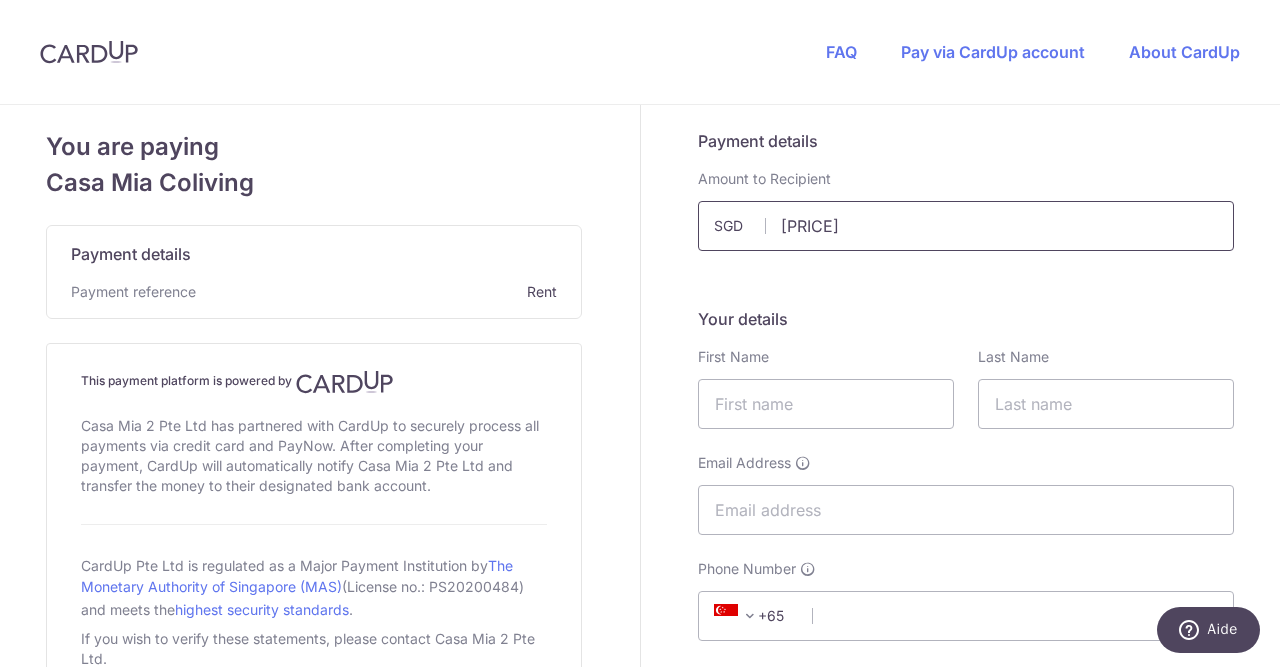 click on "1982.58" at bounding box center [966, 226] 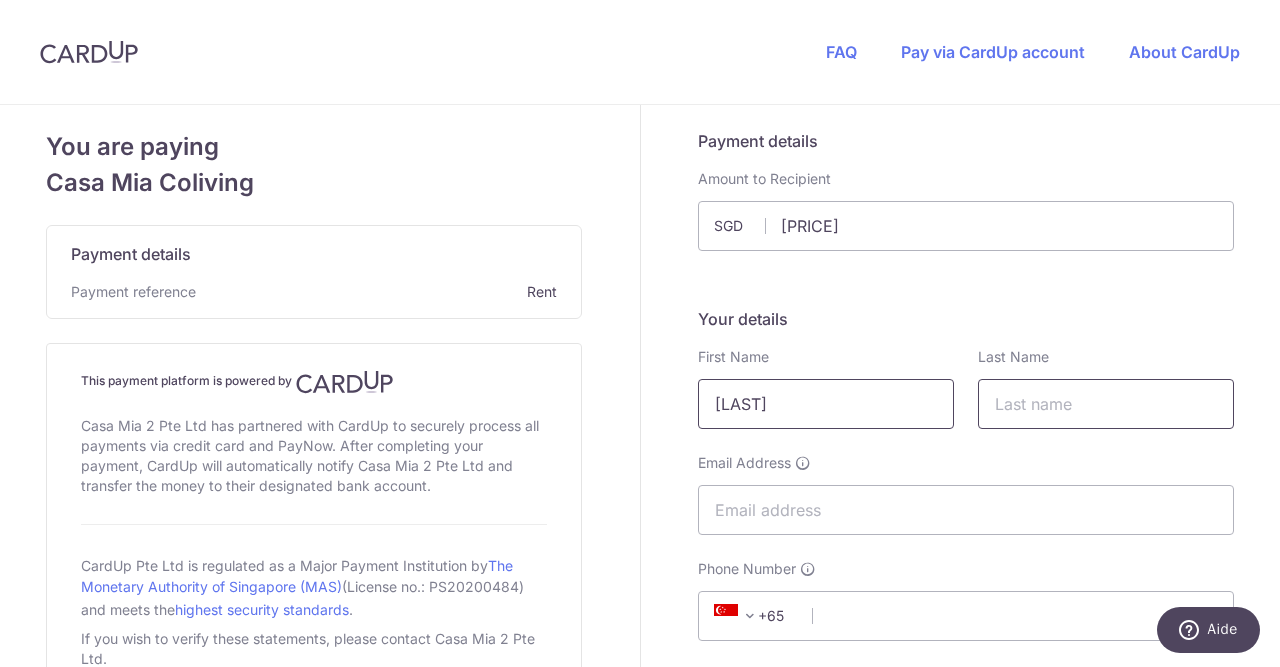 type on "Thomas" 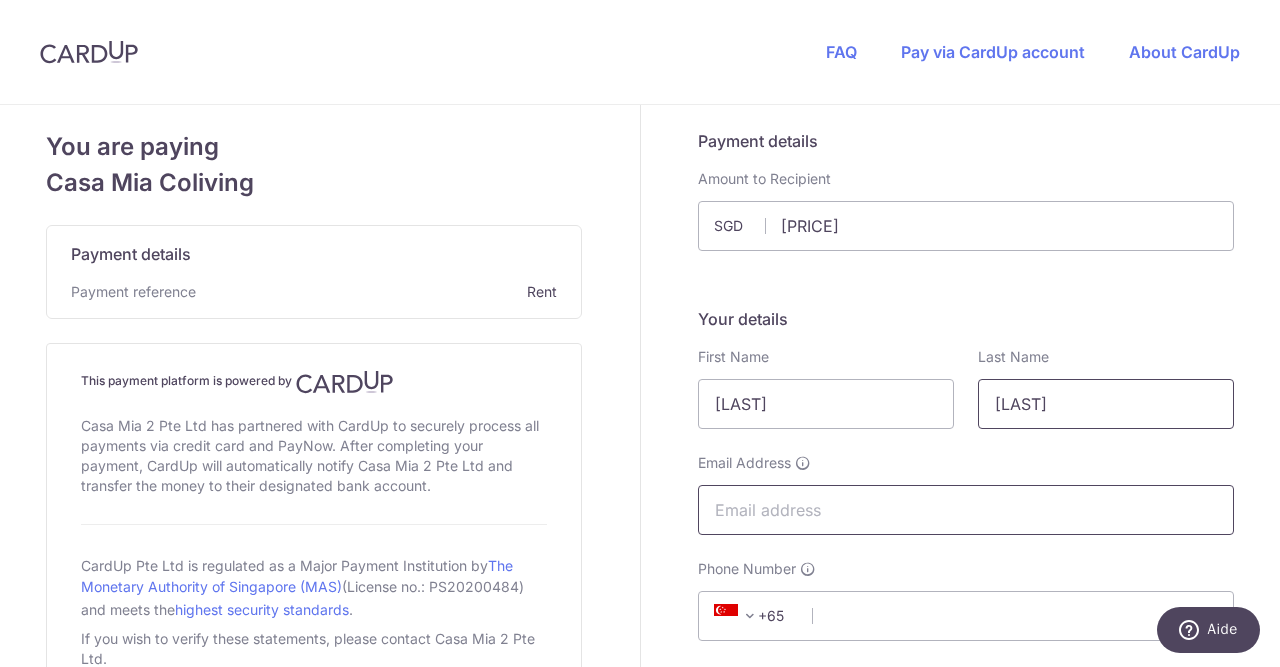 type on "Dau" 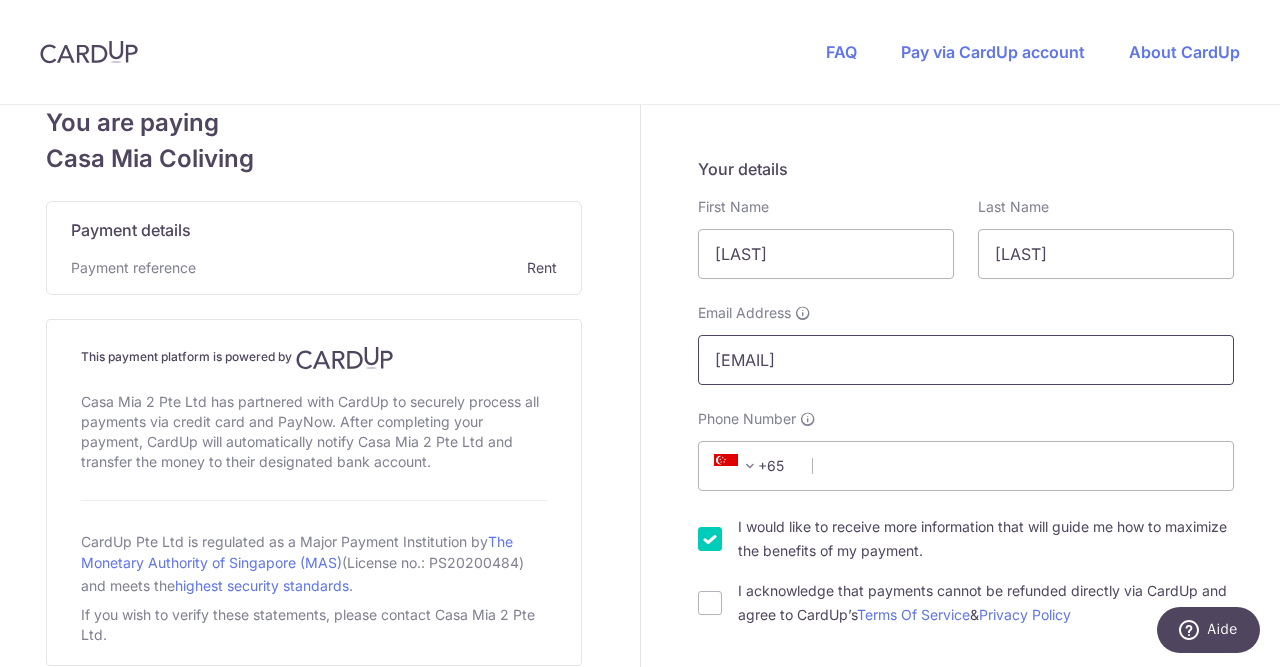 scroll, scrollTop: 152, scrollLeft: 0, axis: vertical 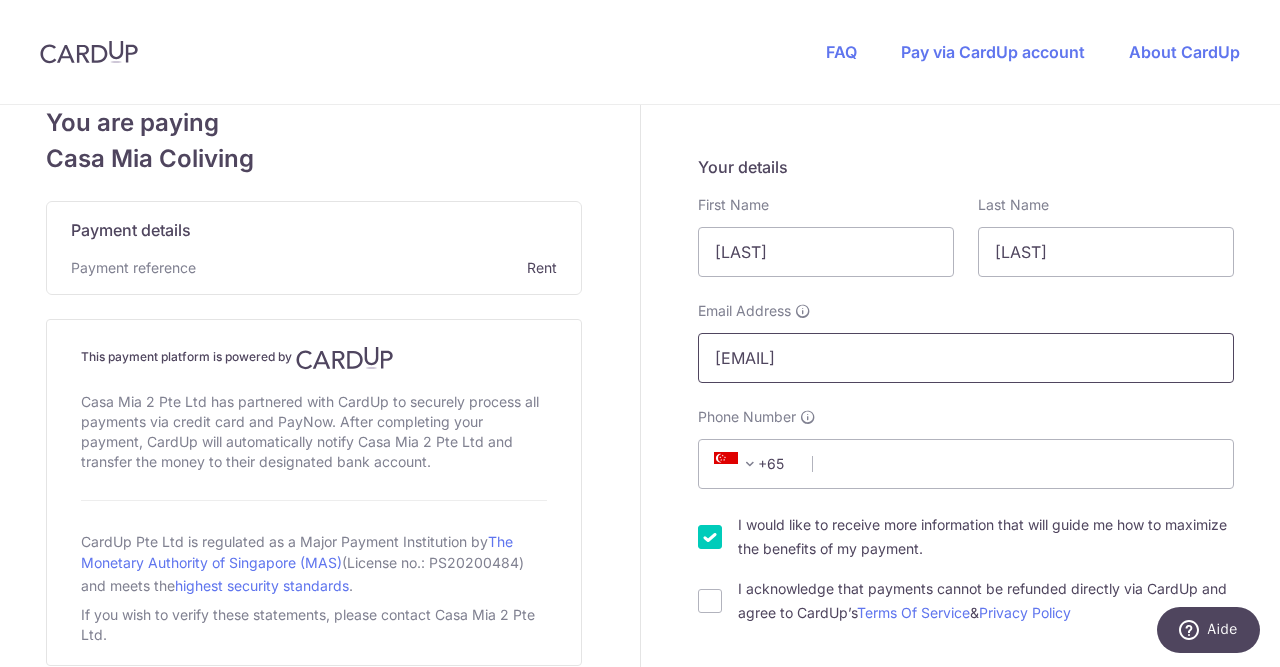 type on "dau.thomas@outlook.fr" 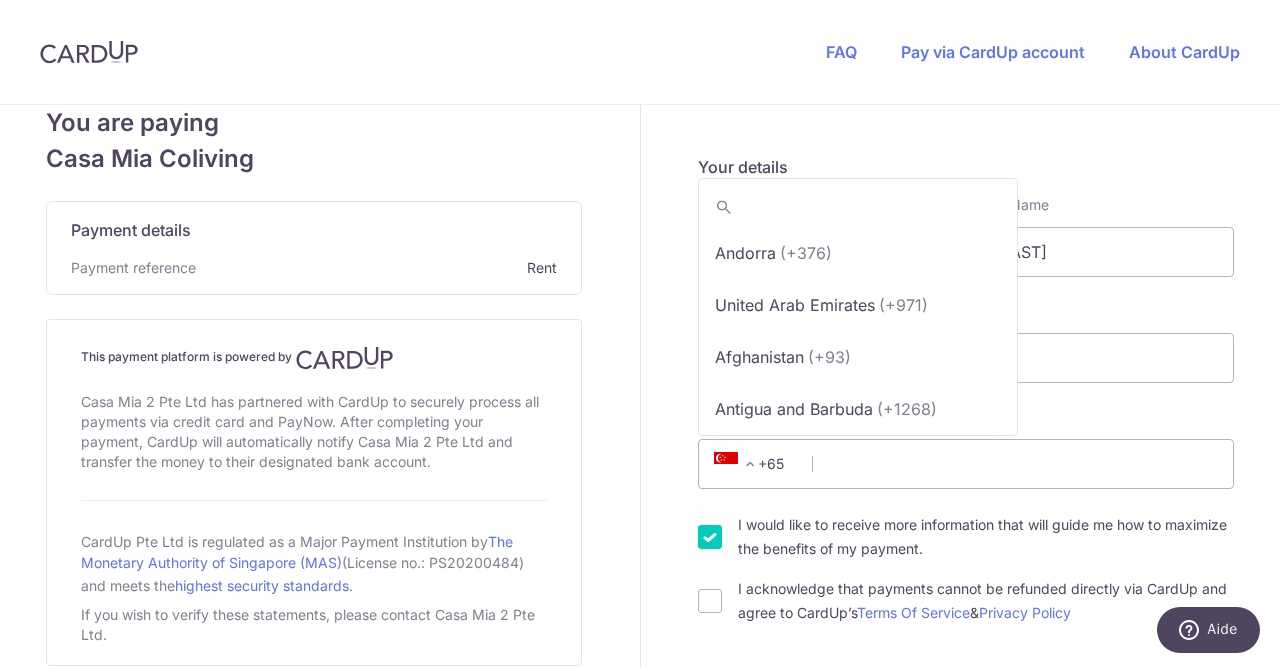 click on "+65" at bounding box center [753, 464] 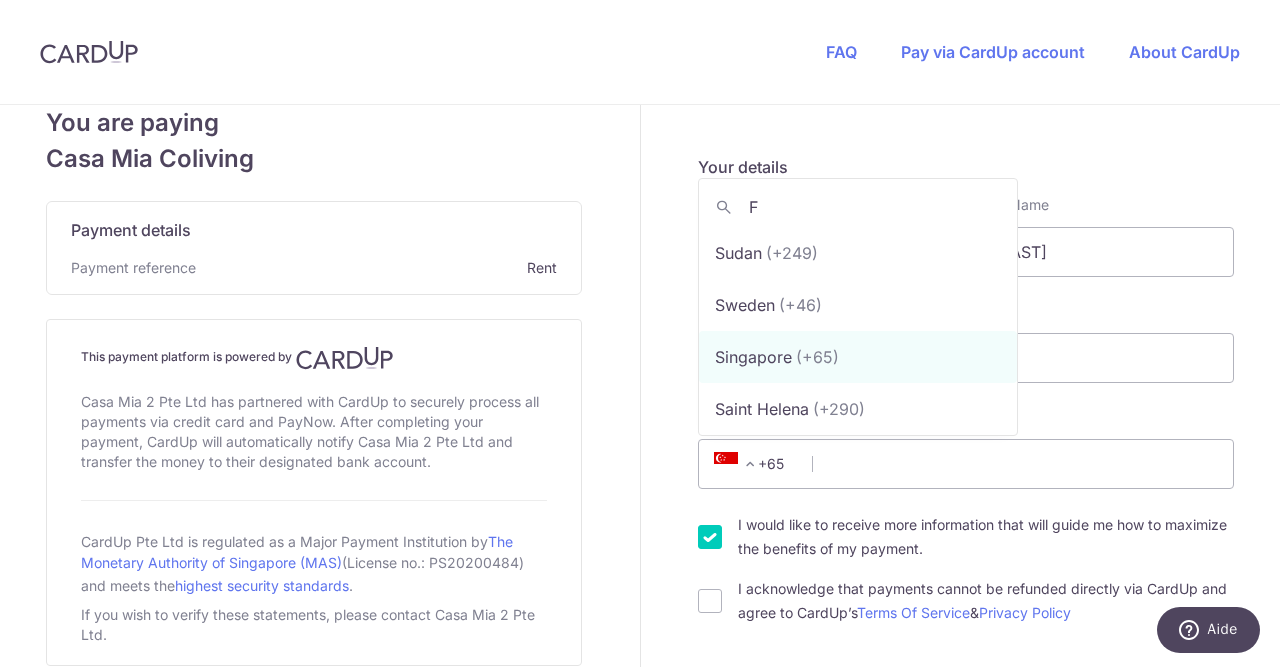 scroll, scrollTop: 0, scrollLeft: 0, axis: both 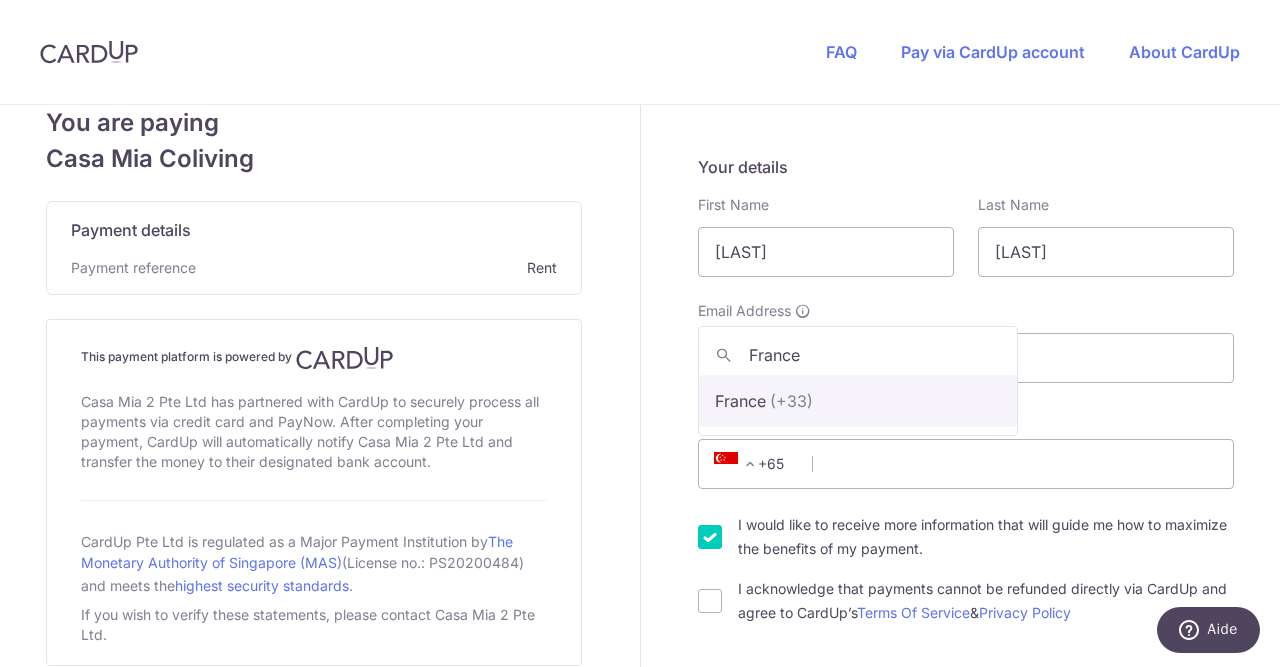 type on "France" 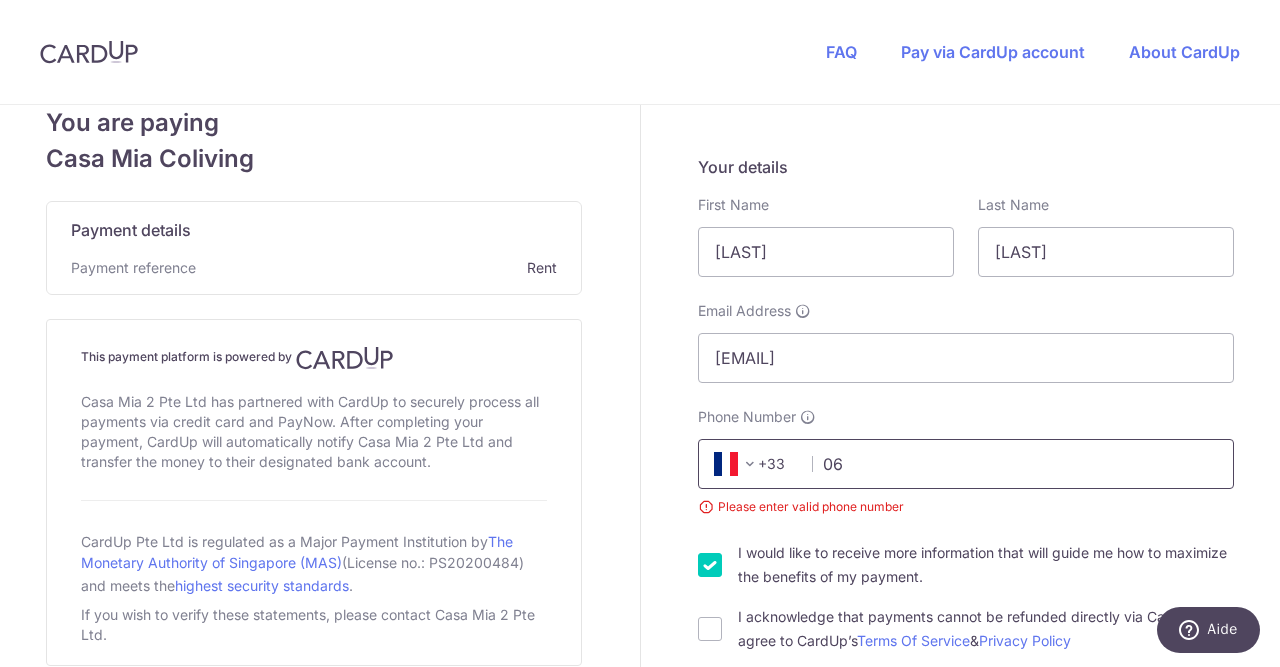 type on "0" 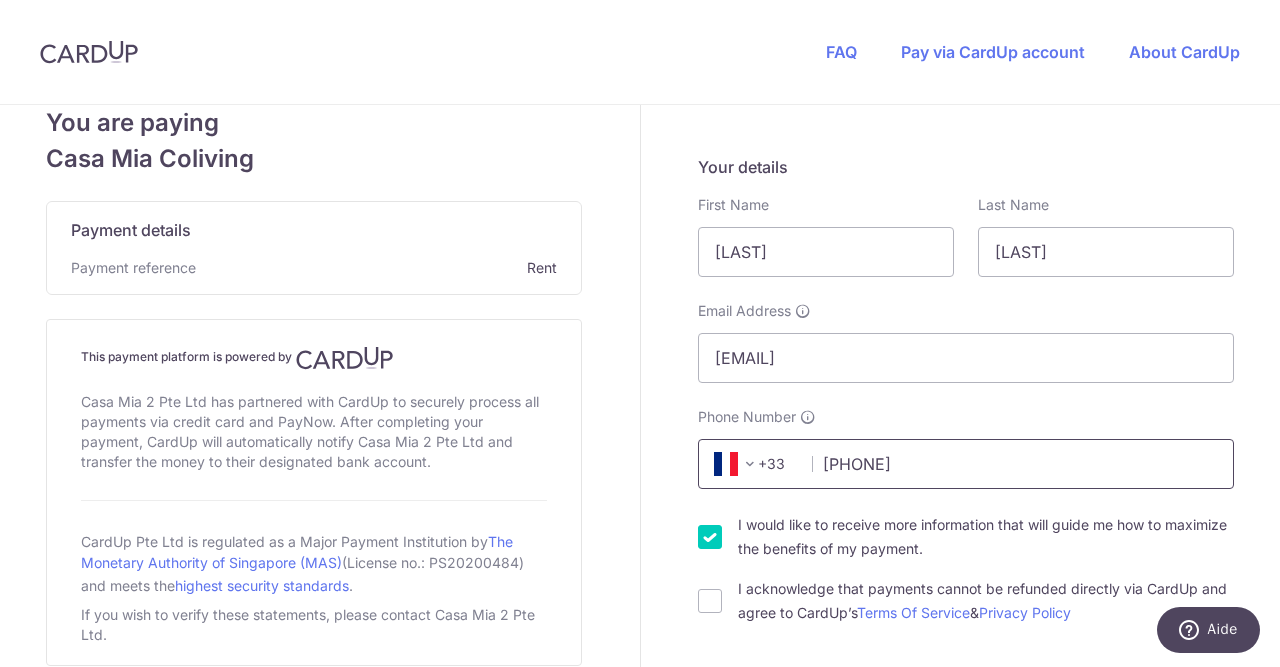 click on "601057719" at bounding box center (966, 464) 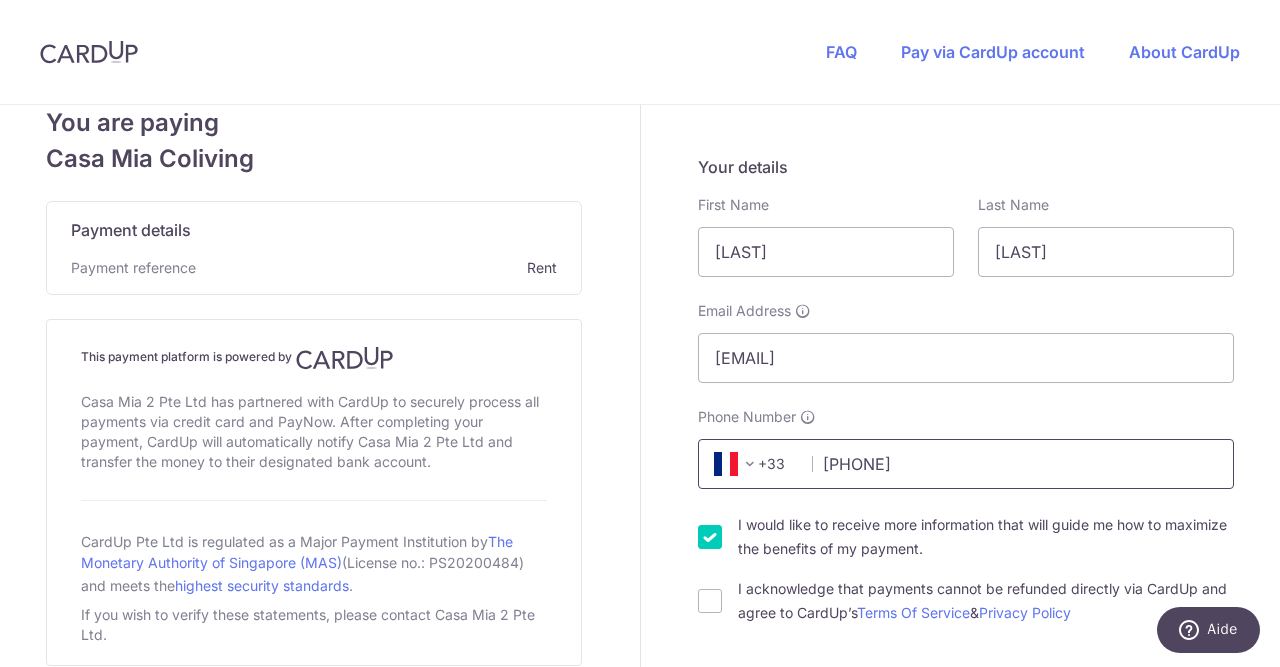 type on "0601057719" 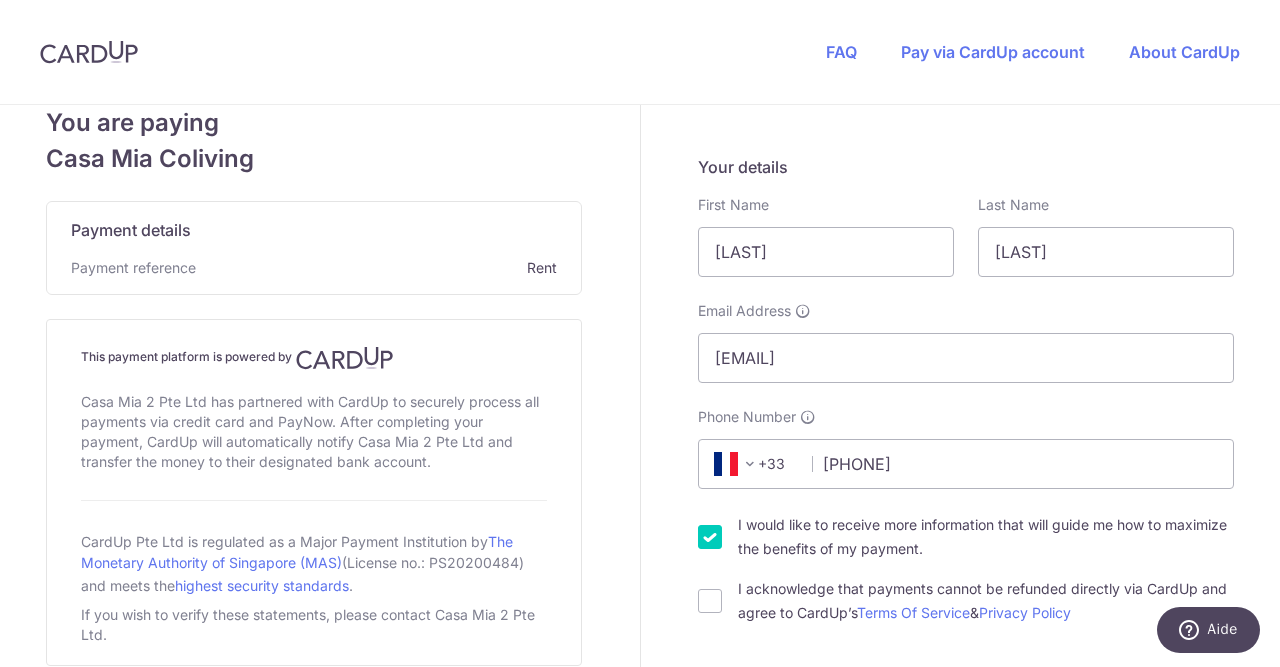 click on "I would like to receive more information that will guide me how to maximize the benefits of my payment." at bounding box center [986, 537] 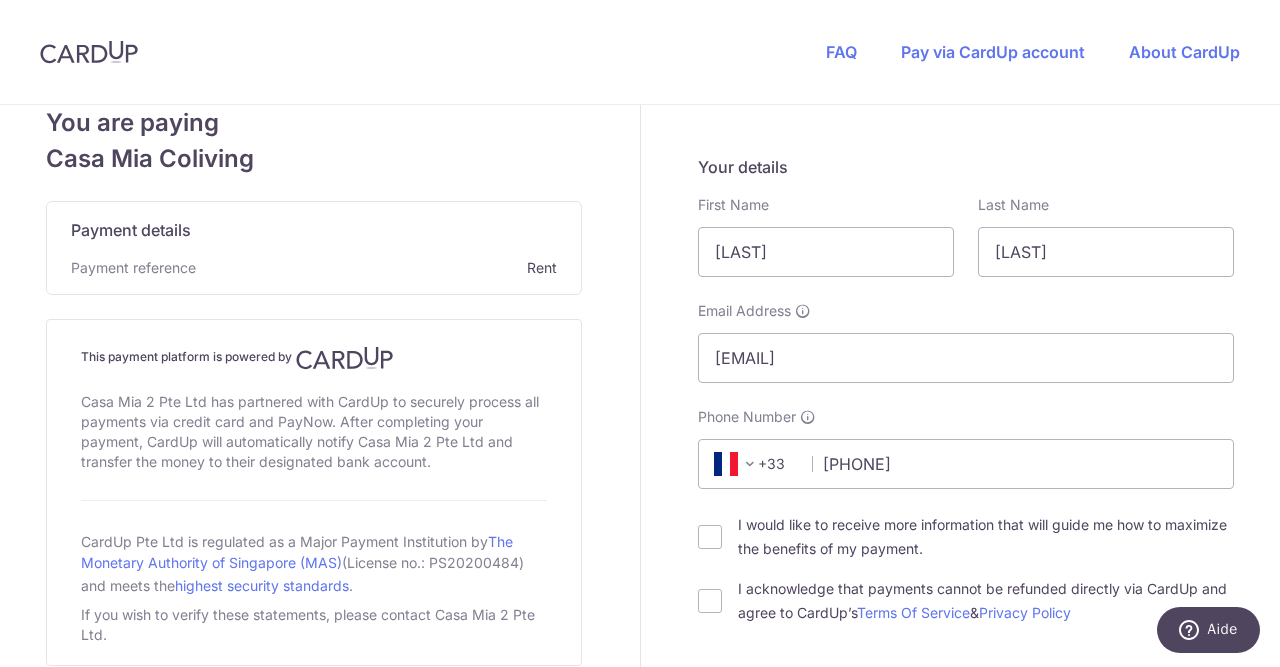 click on "I would like to receive more information that will guide me how to maximize the benefits of my payment." at bounding box center (986, 537) 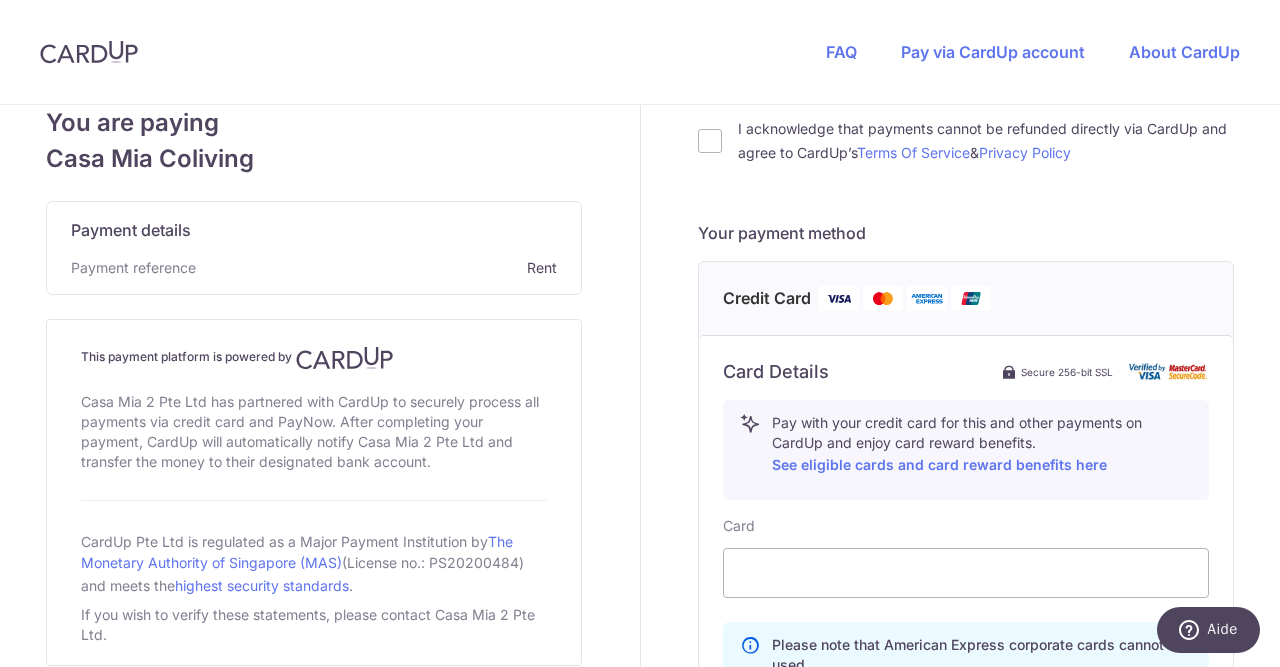 scroll, scrollTop: 613, scrollLeft: 0, axis: vertical 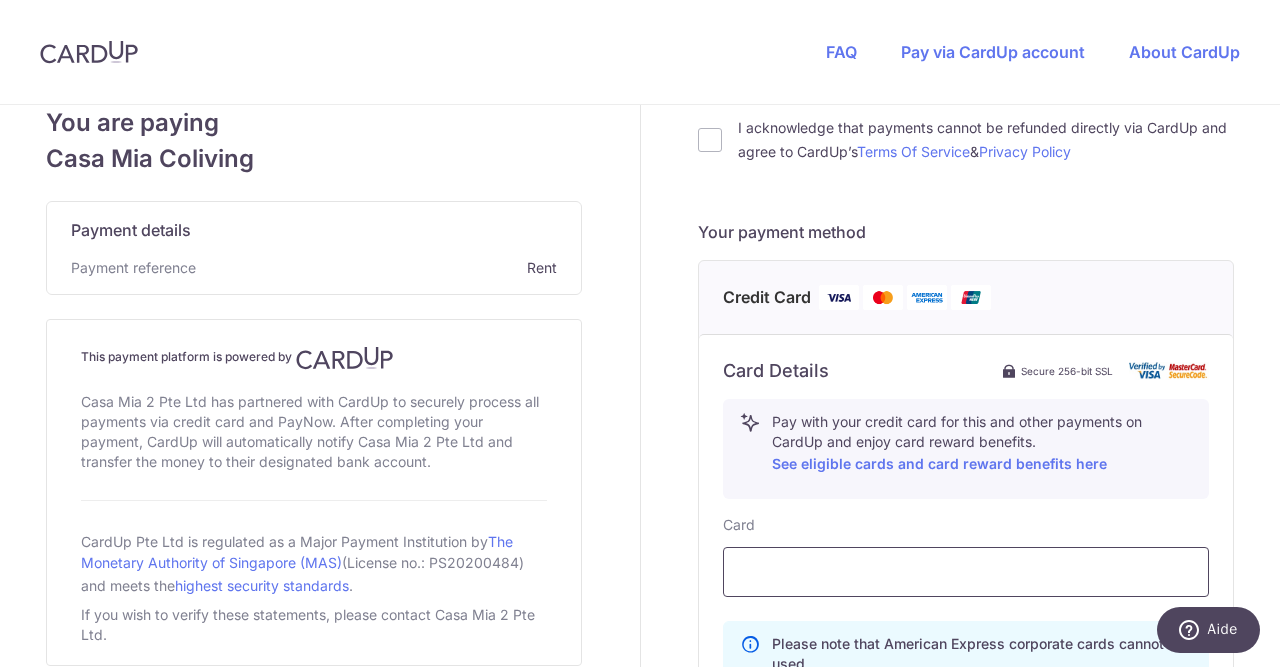 click at bounding box center (966, 572) 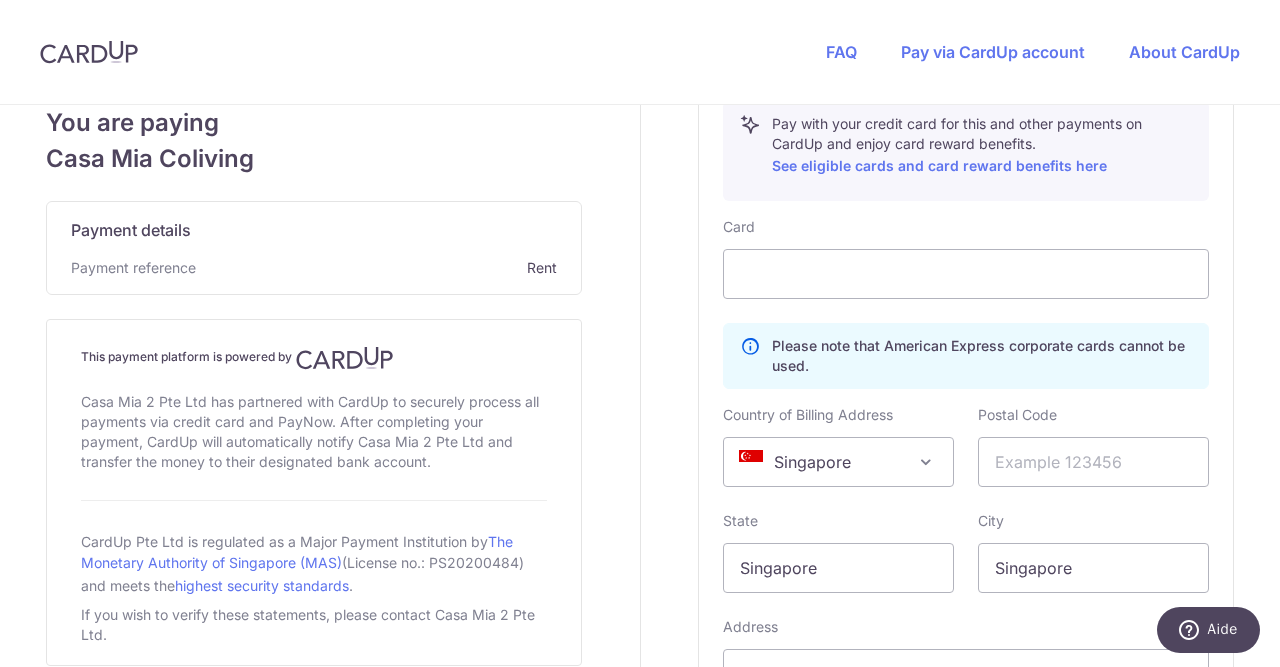 scroll, scrollTop: 920, scrollLeft: 0, axis: vertical 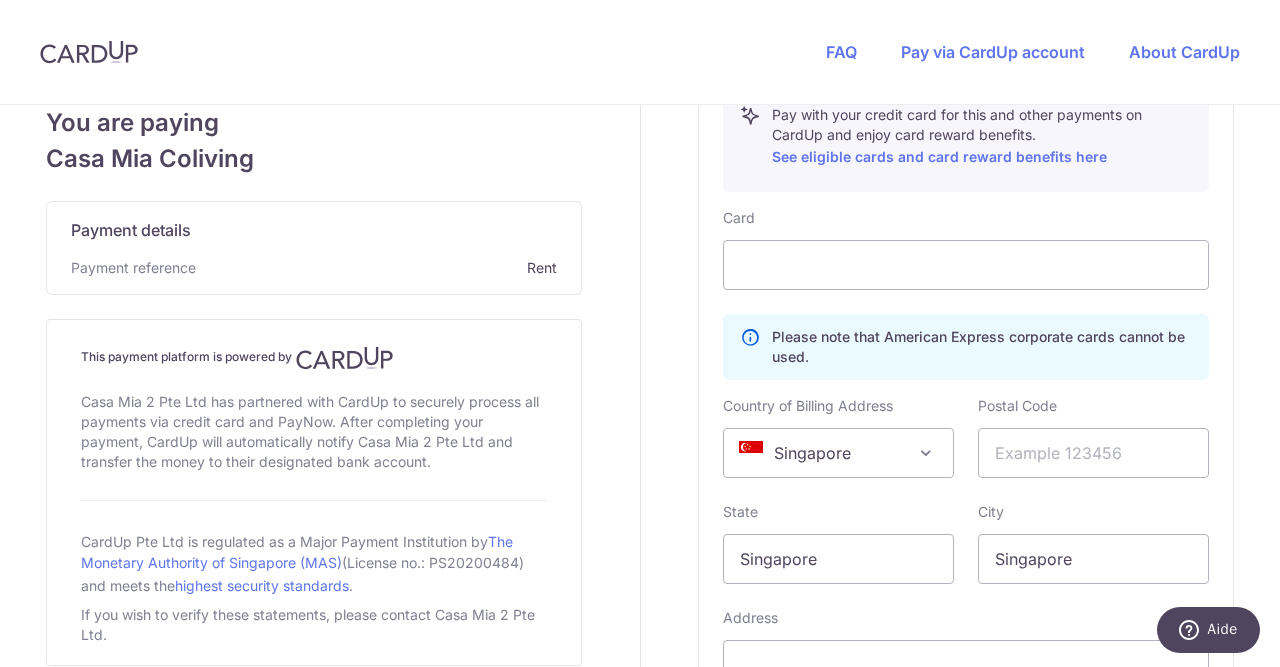 click on "Singapore" at bounding box center [838, 453] 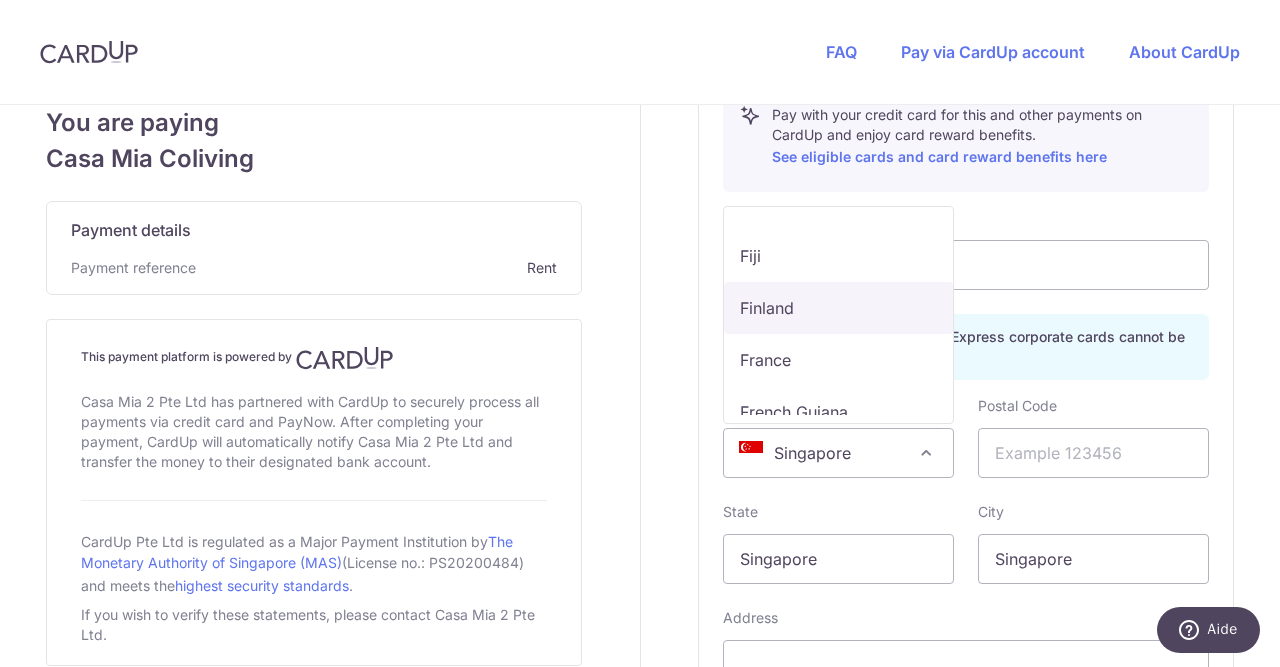 scroll, scrollTop: 3884, scrollLeft: 0, axis: vertical 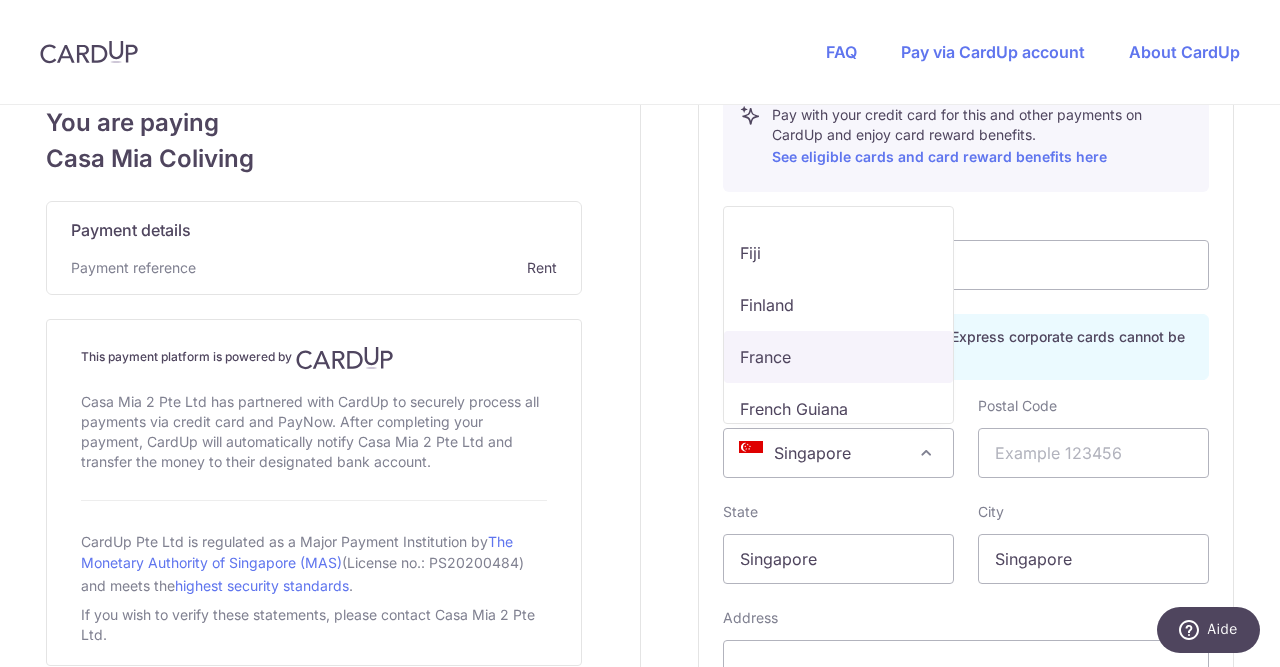 select on "FR" 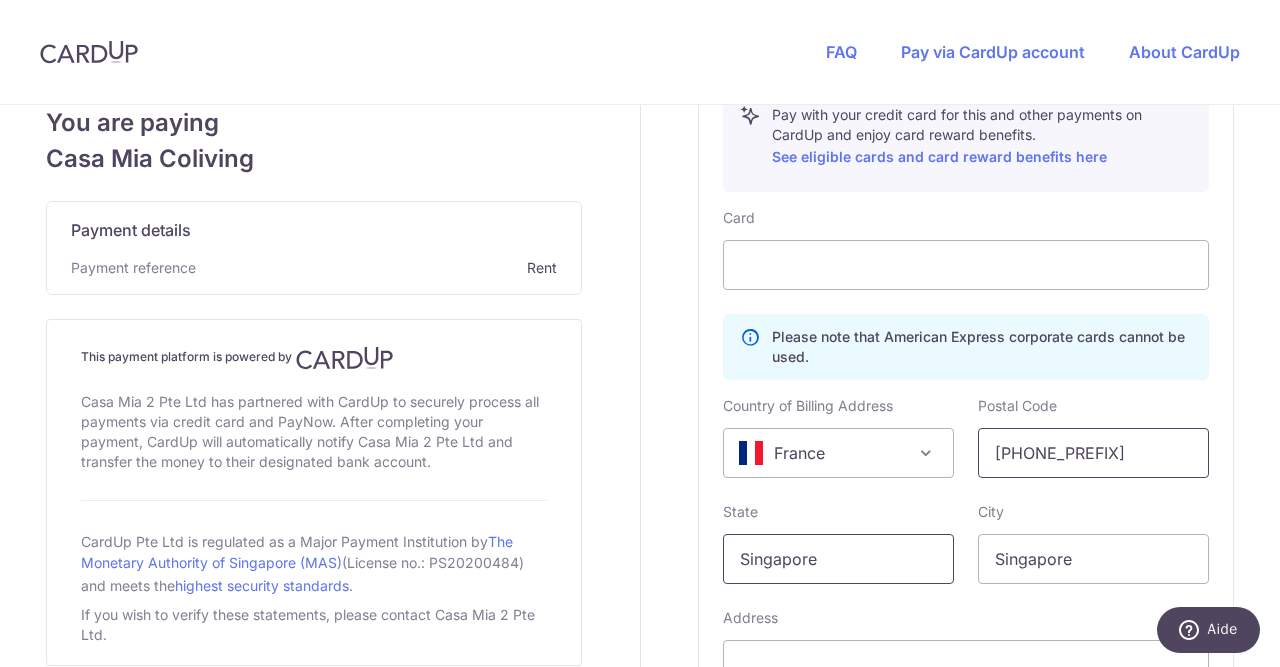 type on "33360" 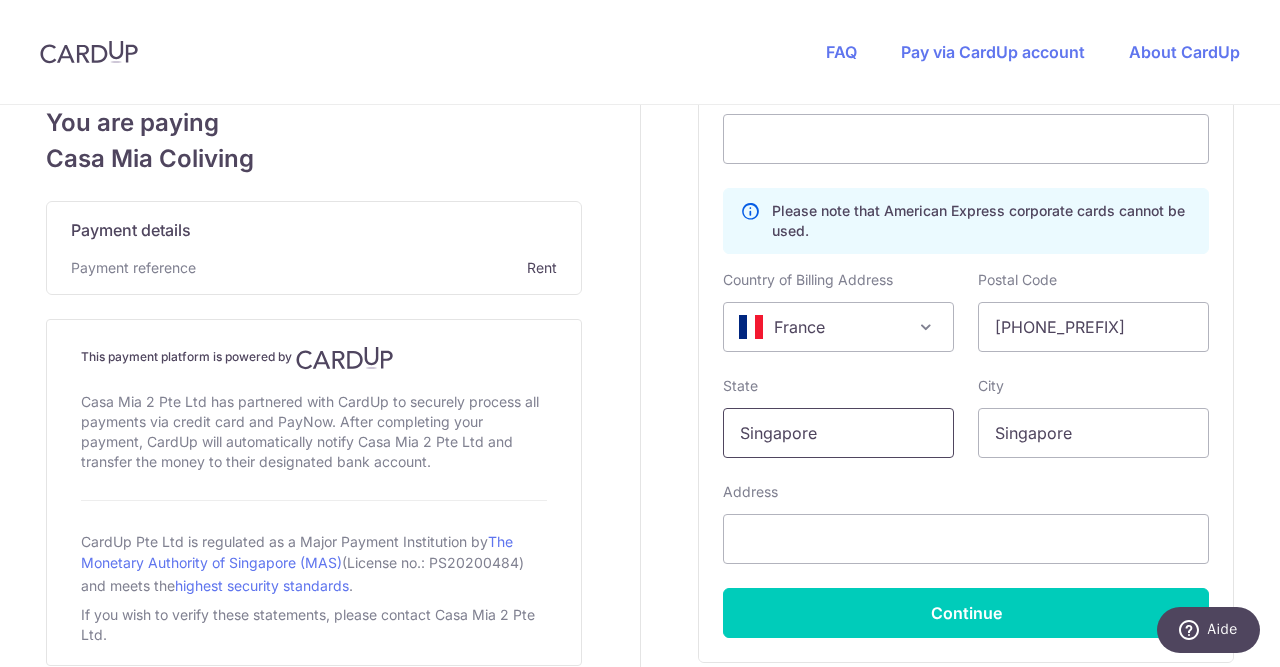 scroll, scrollTop: 1055, scrollLeft: 0, axis: vertical 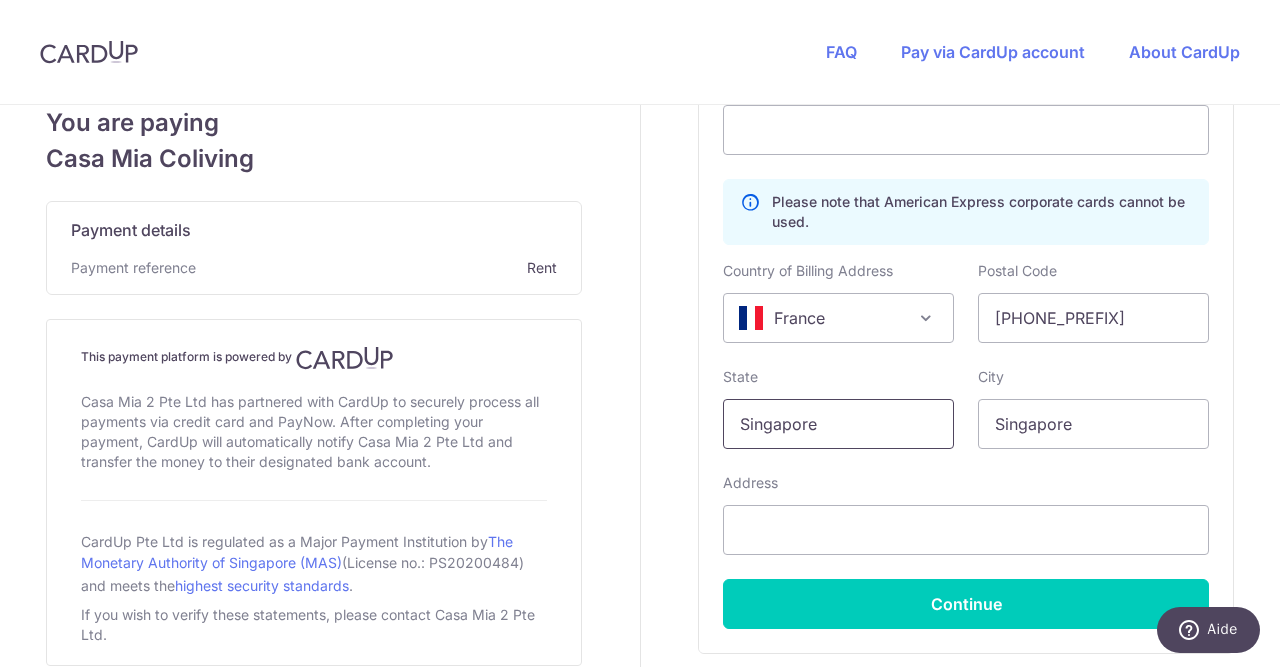 click on "Singapore" at bounding box center [838, 424] 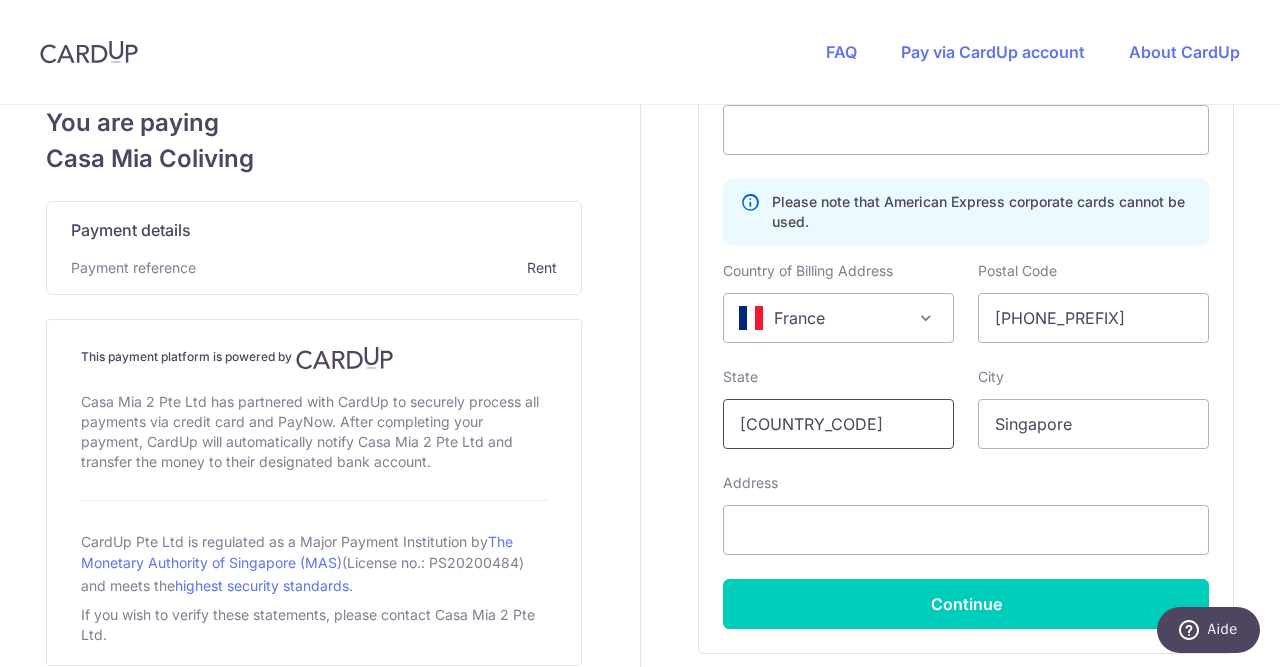 type on "F" 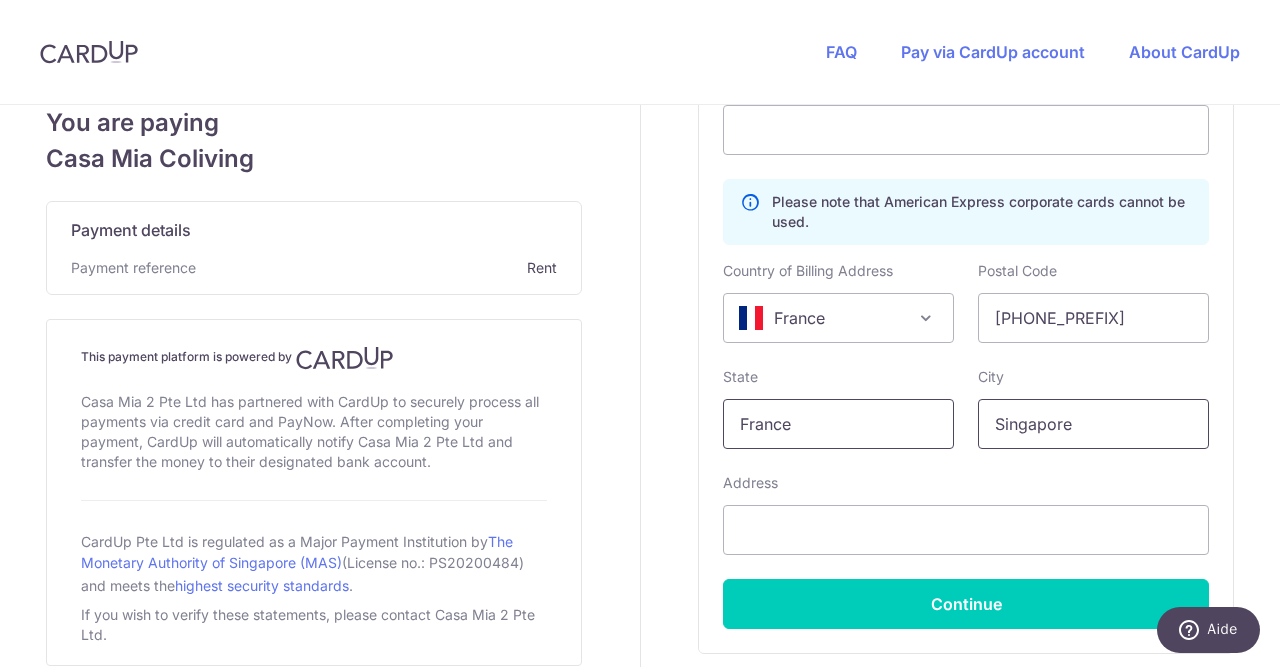 type on "France" 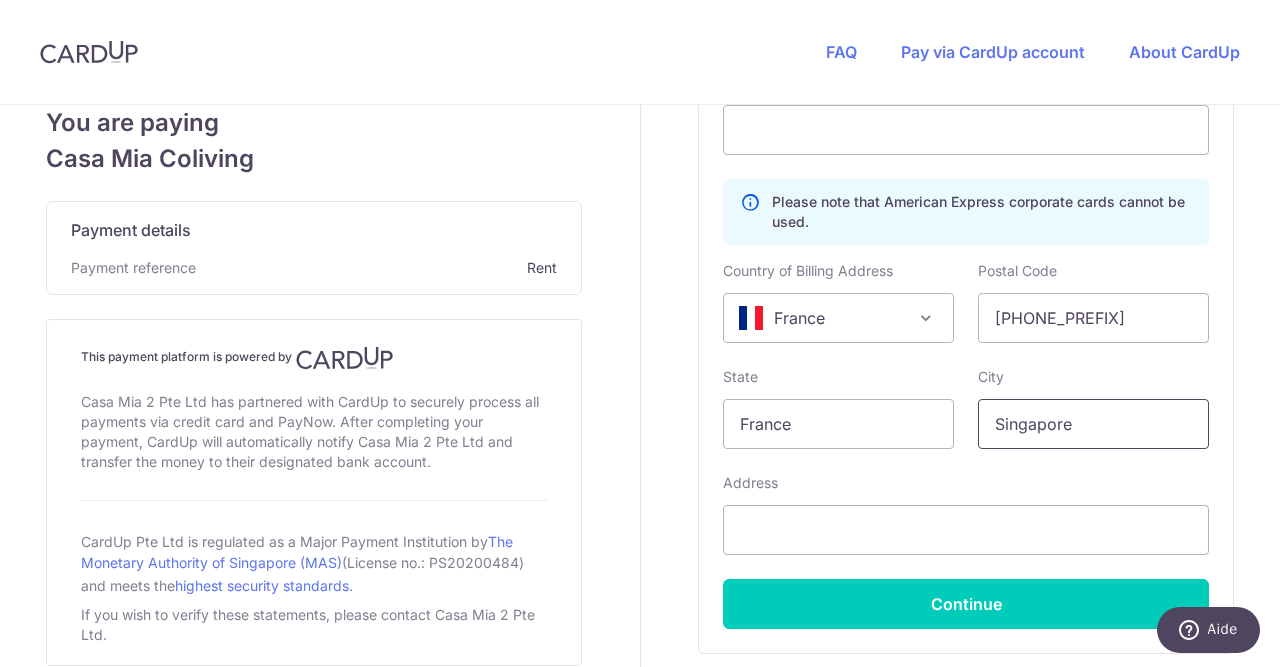 drag, startPoint x: 1087, startPoint y: 432, endPoint x: 985, endPoint y: 425, distance: 102.239914 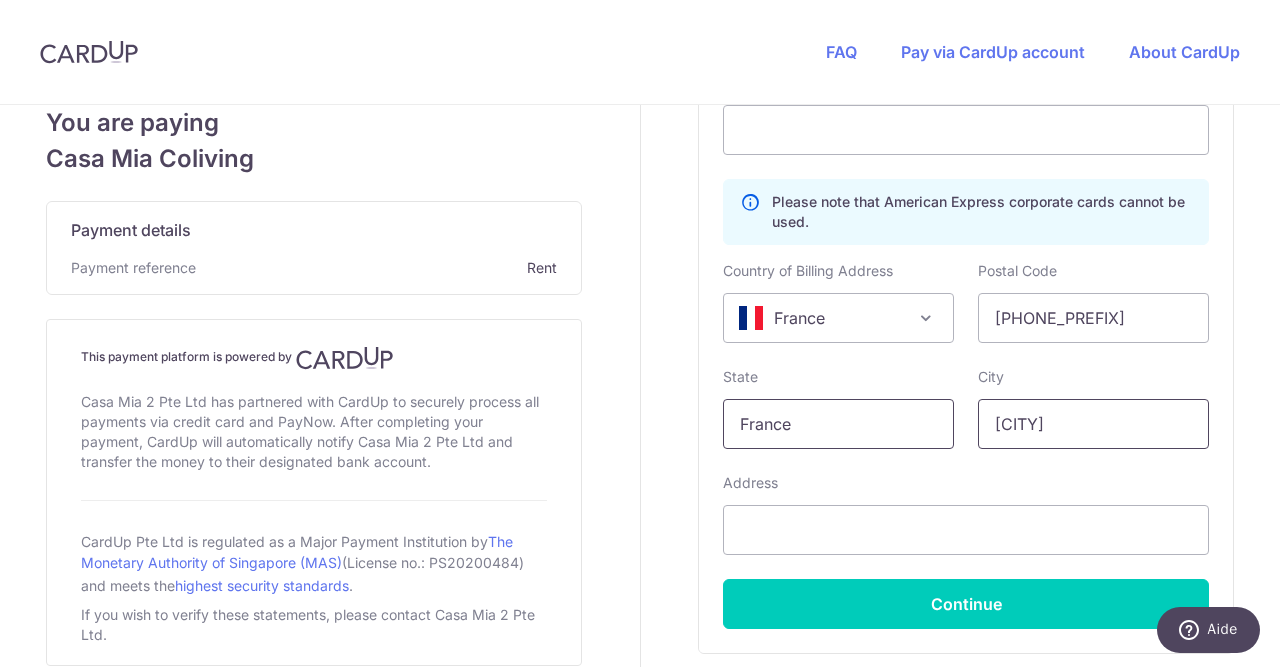 type on "Bordeaux" 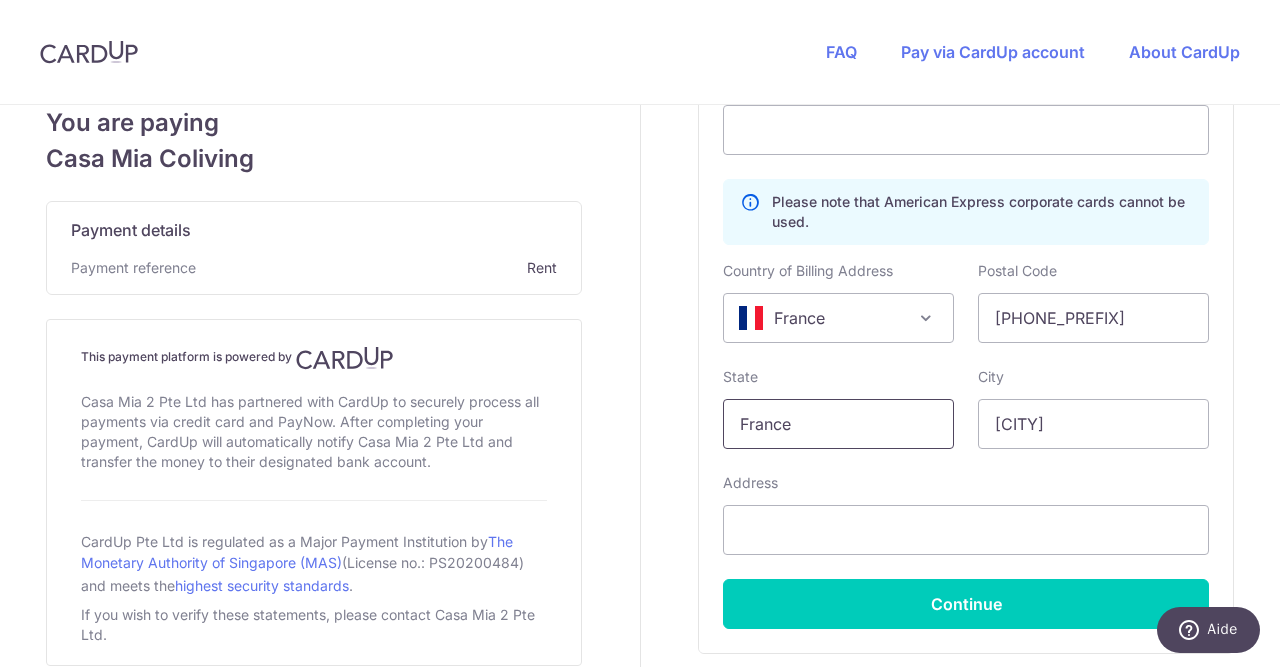 click on "France" at bounding box center (838, 424) 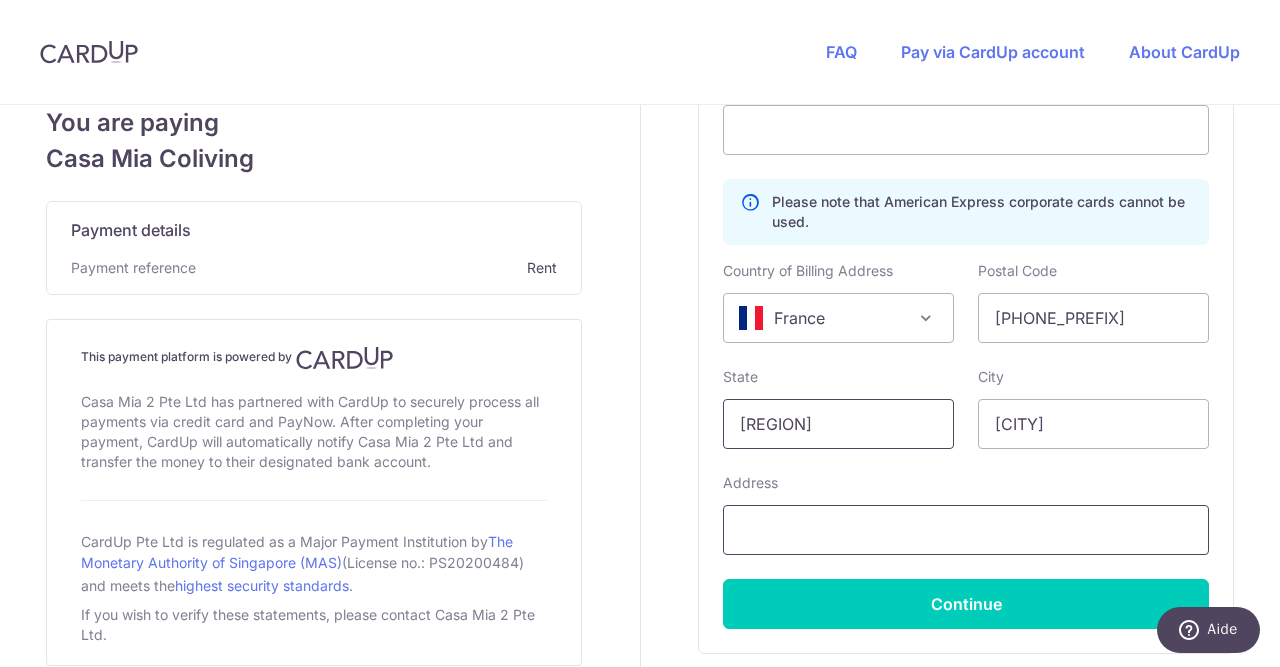 type on "Aquitaine" 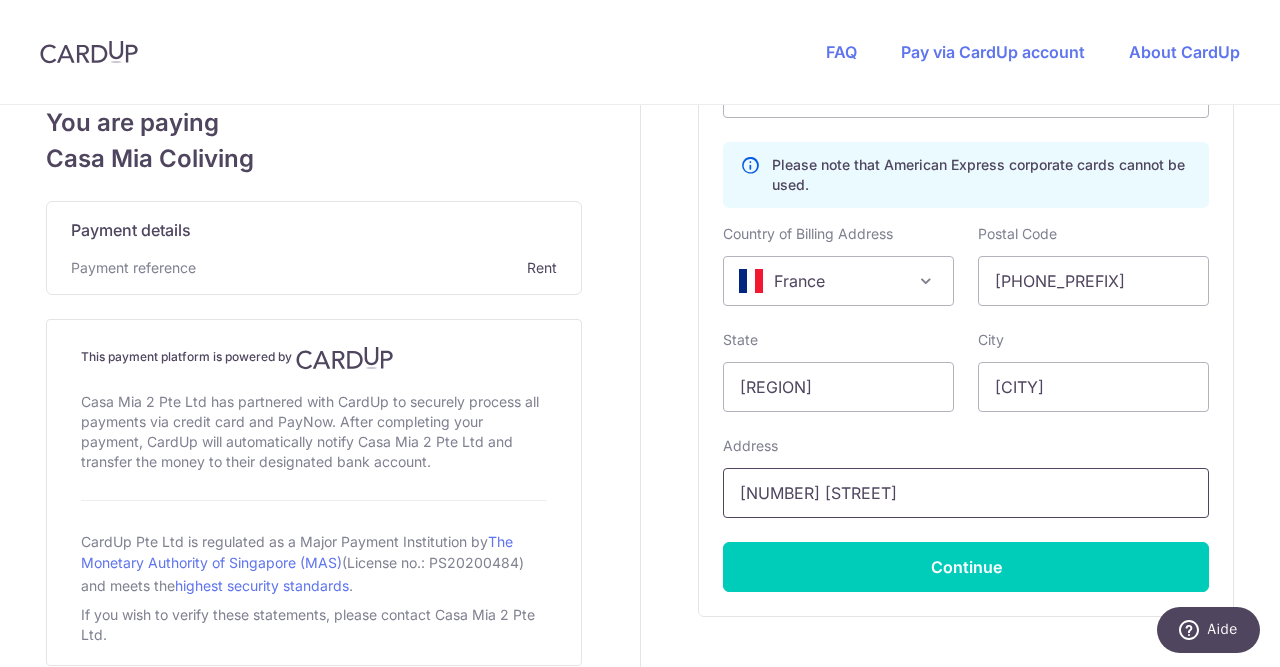 scroll, scrollTop: 1105, scrollLeft: 0, axis: vertical 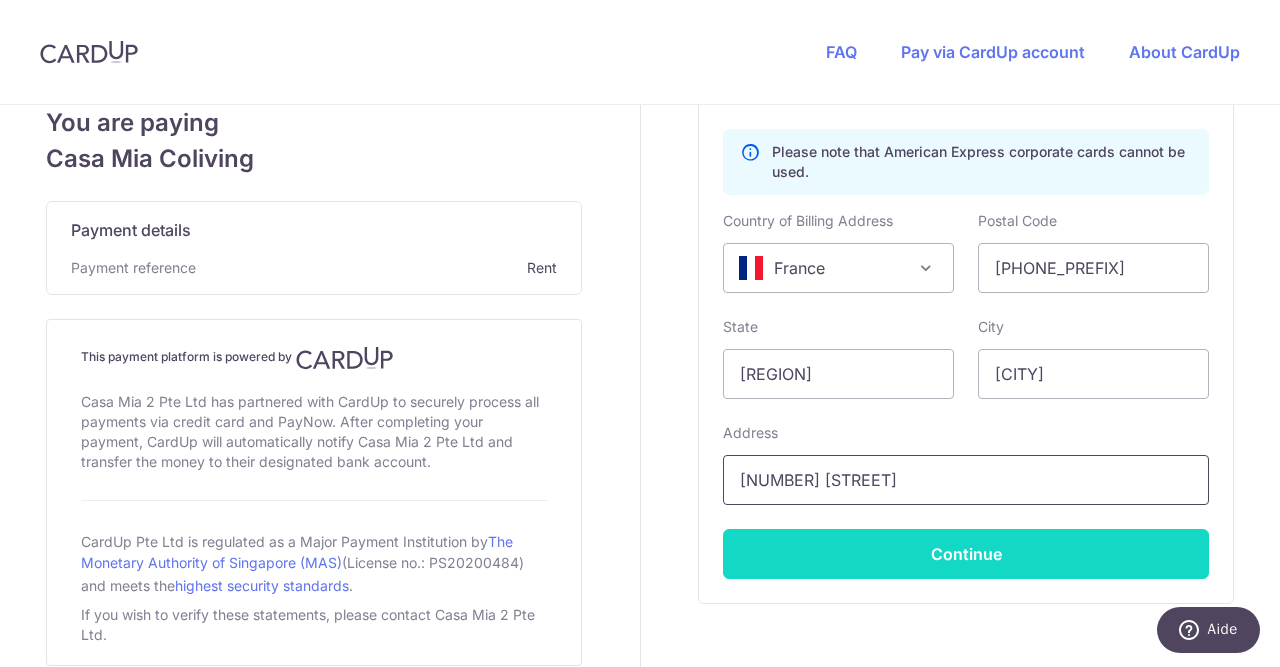type on "16 chemin de cantelaudette" 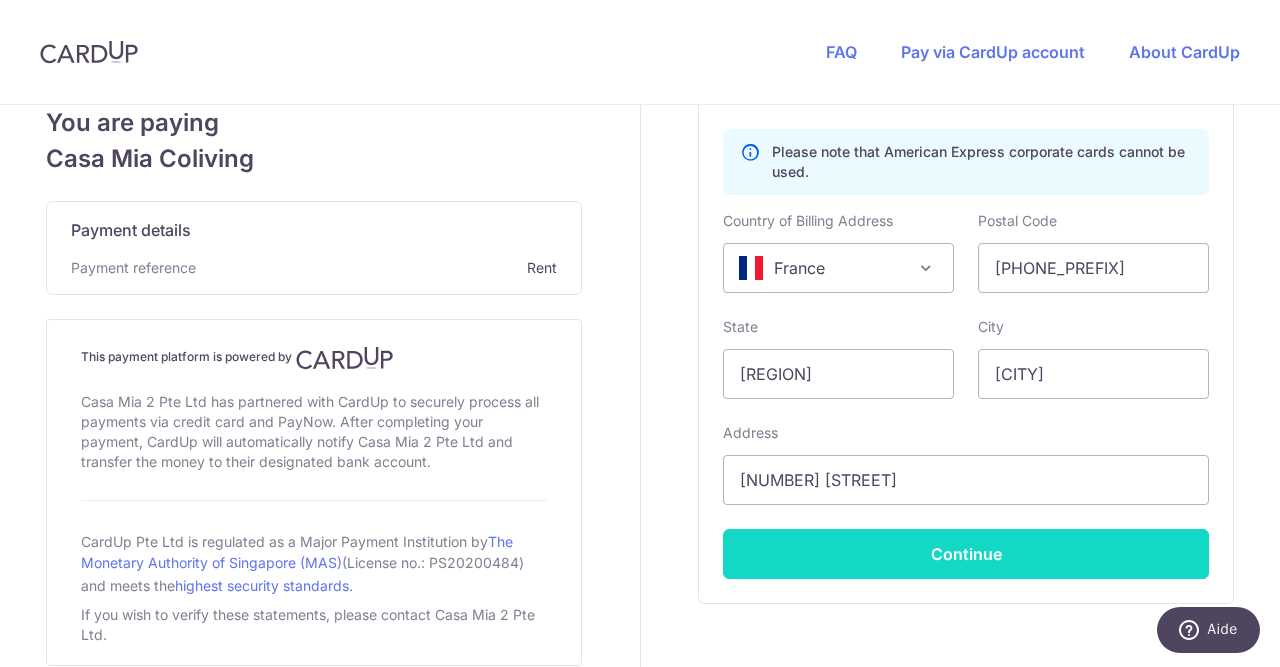 click on "Continue" at bounding box center (966, 554) 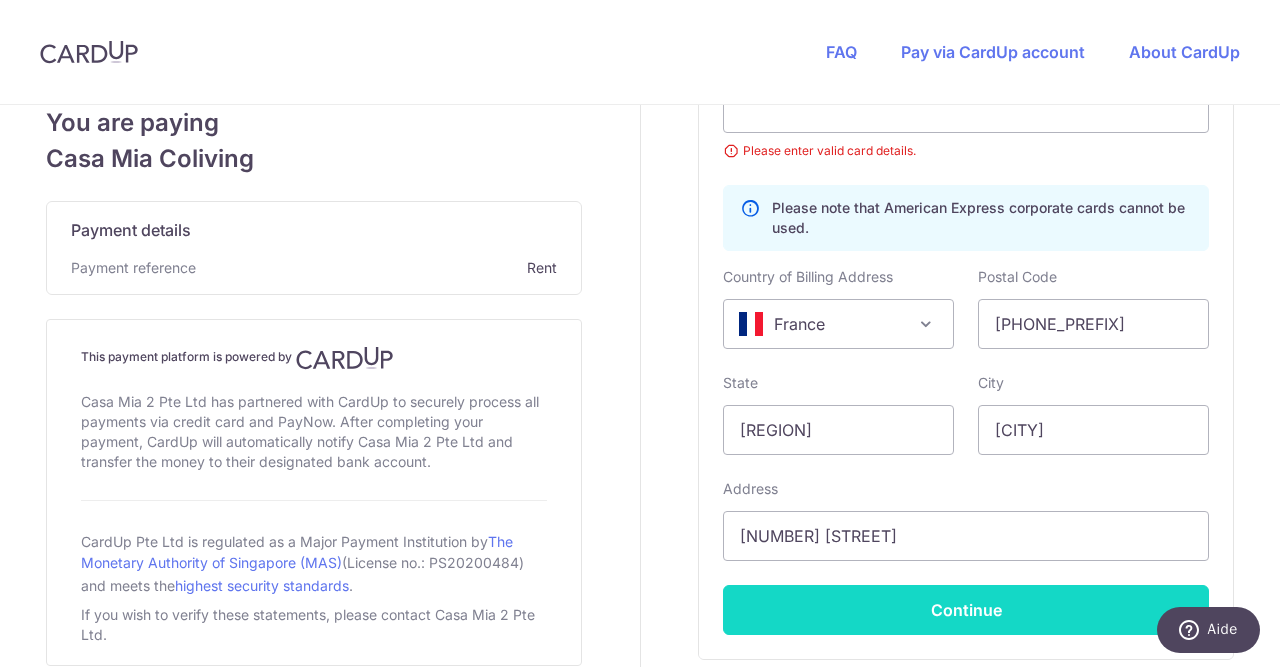 scroll, scrollTop: 367, scrollLeft: 0, axis: vertical 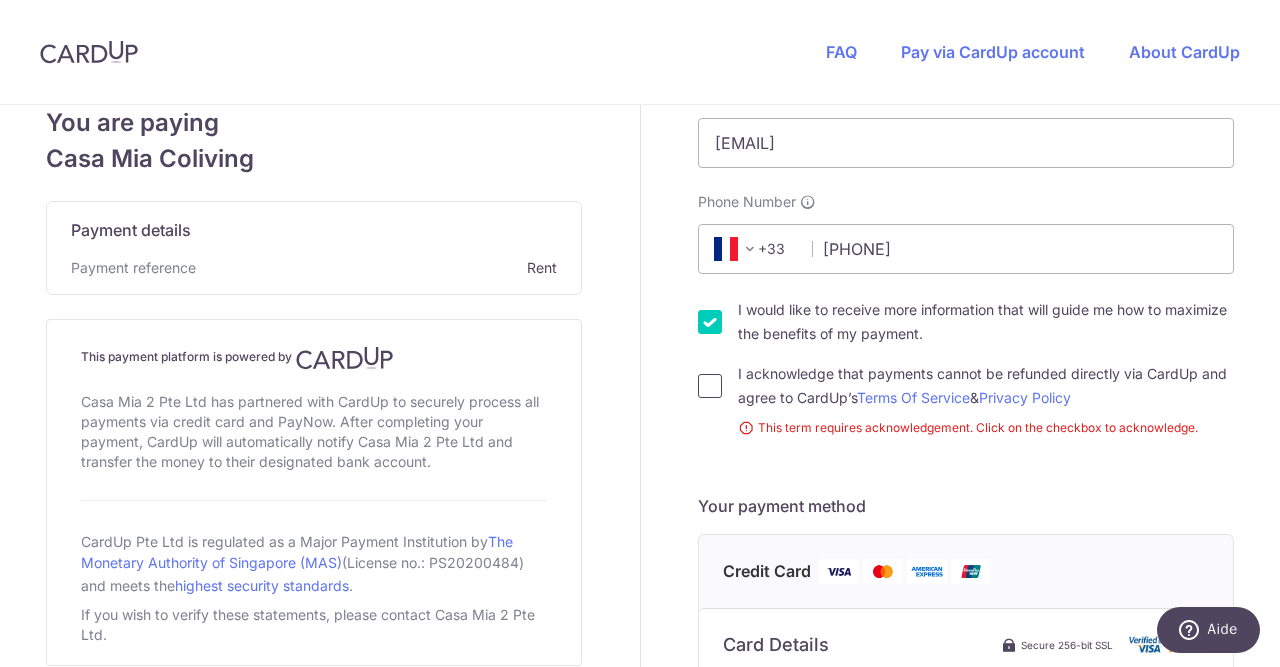 click on "I acknowledge that payments cannot be refunded directly via CardUp and agree to CardUp’s
Terms Of Service  &
Privacy Policy" at bounding box center (710, 386) 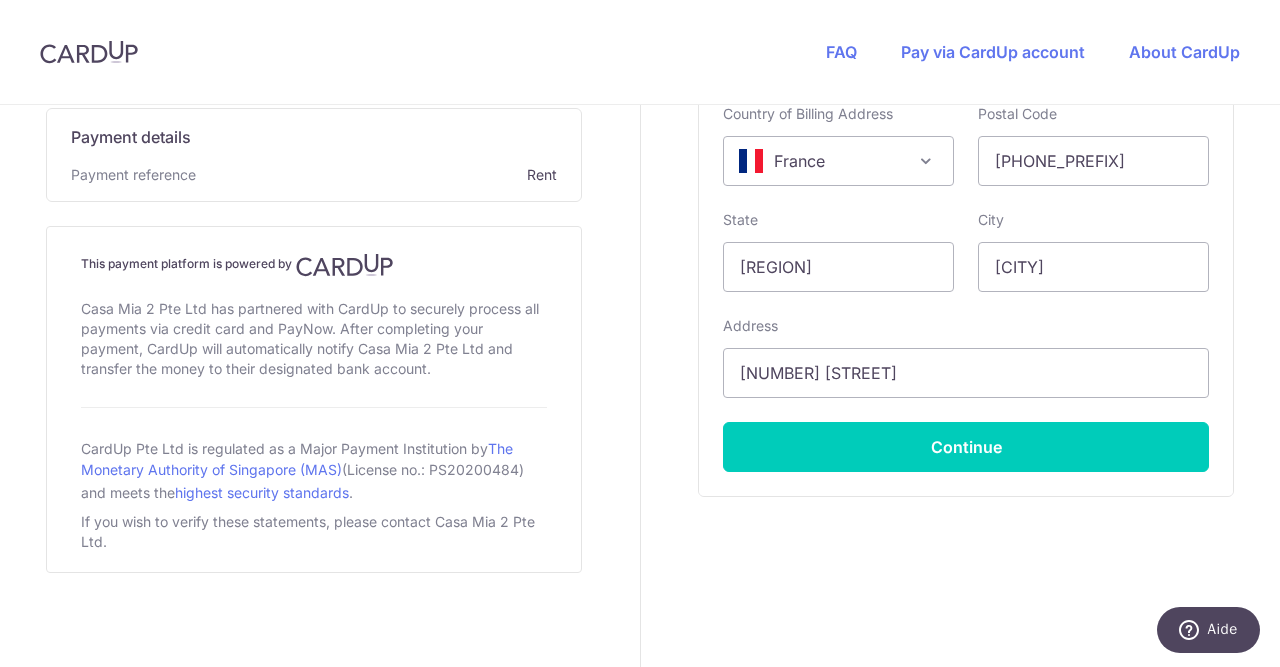 scroll, scrollTop: 1212, scrollLeft: 0, axis: vertical 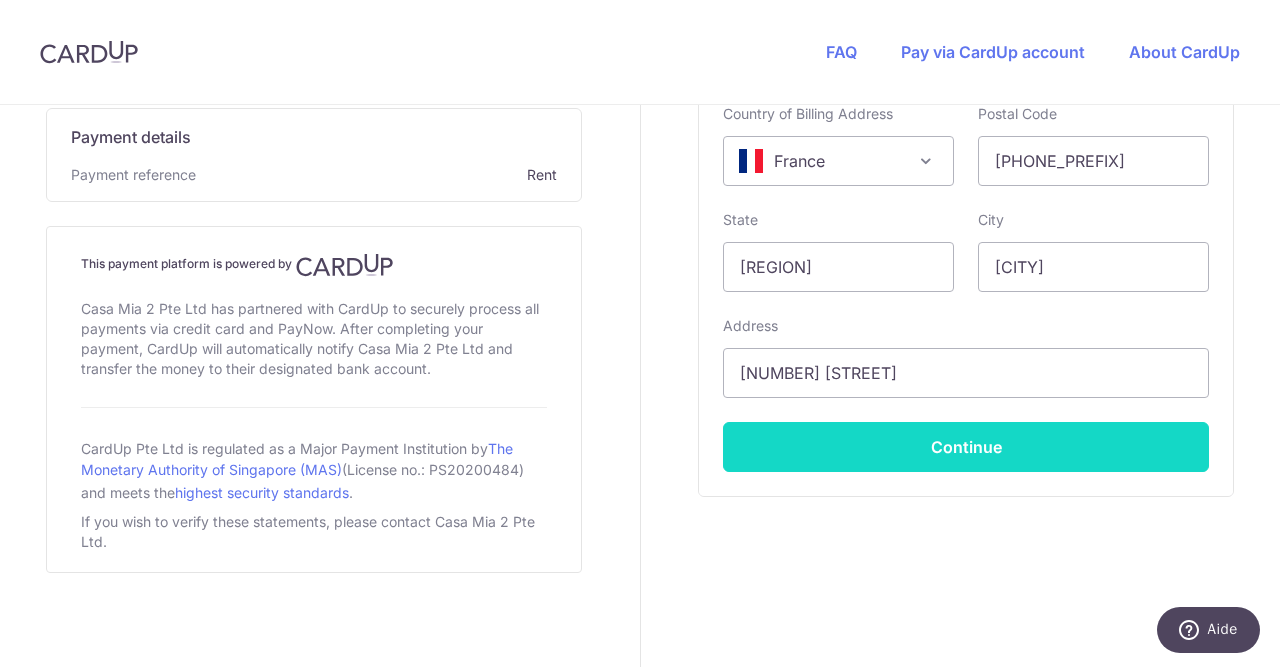 click on "Continue" at bounding box center (966, 447) 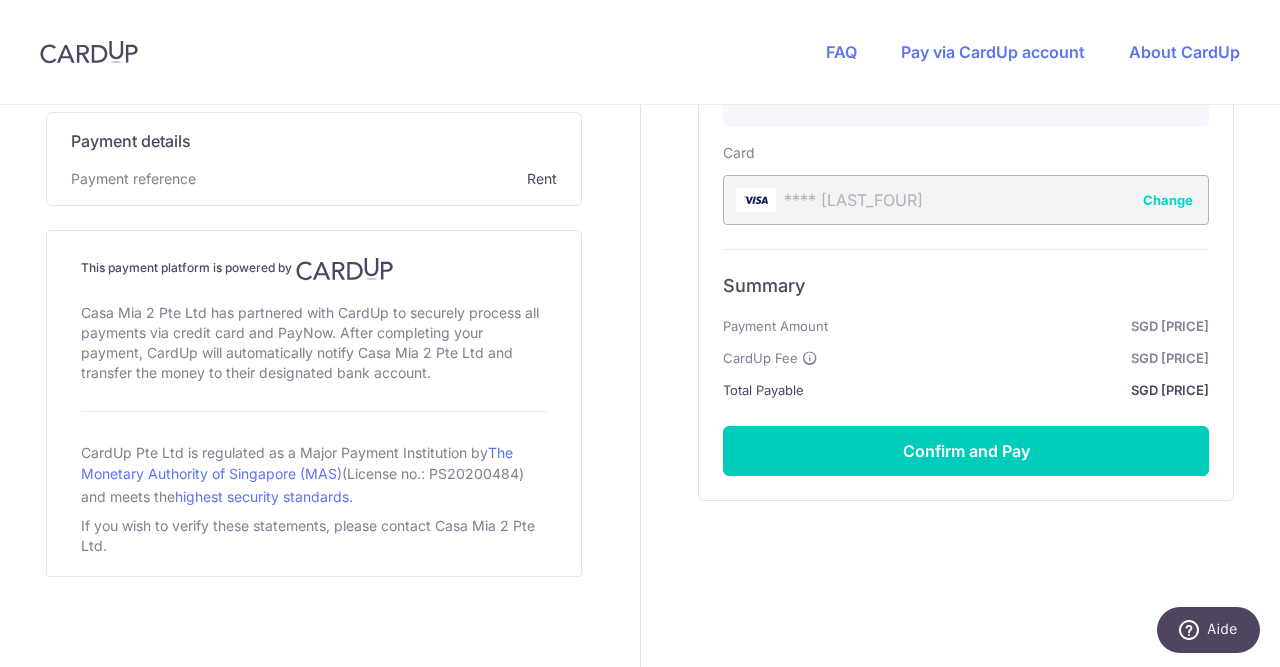 scroll, scrollTop: 989, scrollLeft: 0, axis: vertical 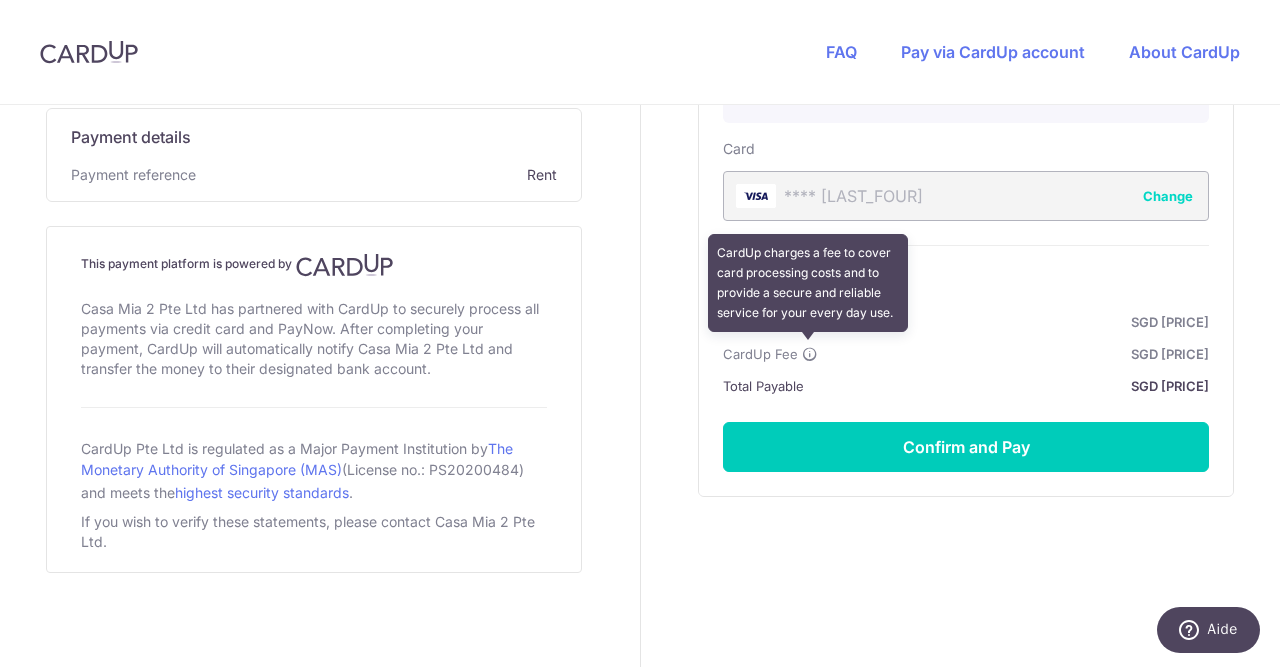 click at bounding box center (810, 354) 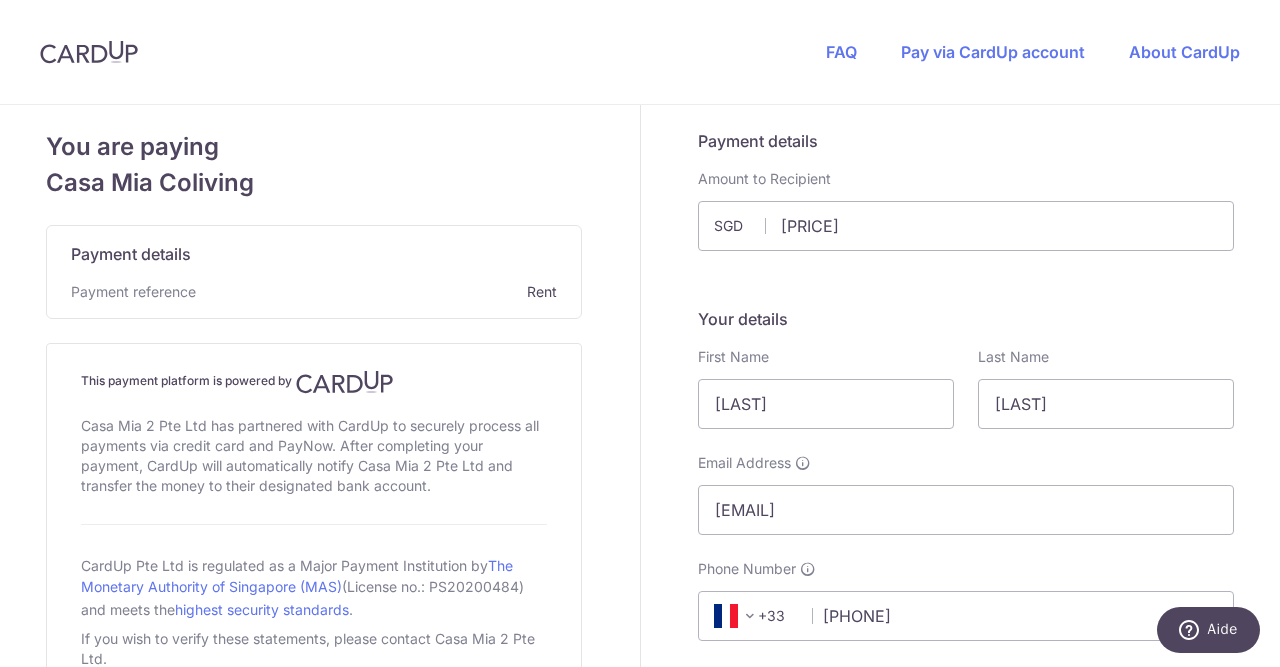 scroll, scrollTop: 0, scrollLeft: 0, axis: both 